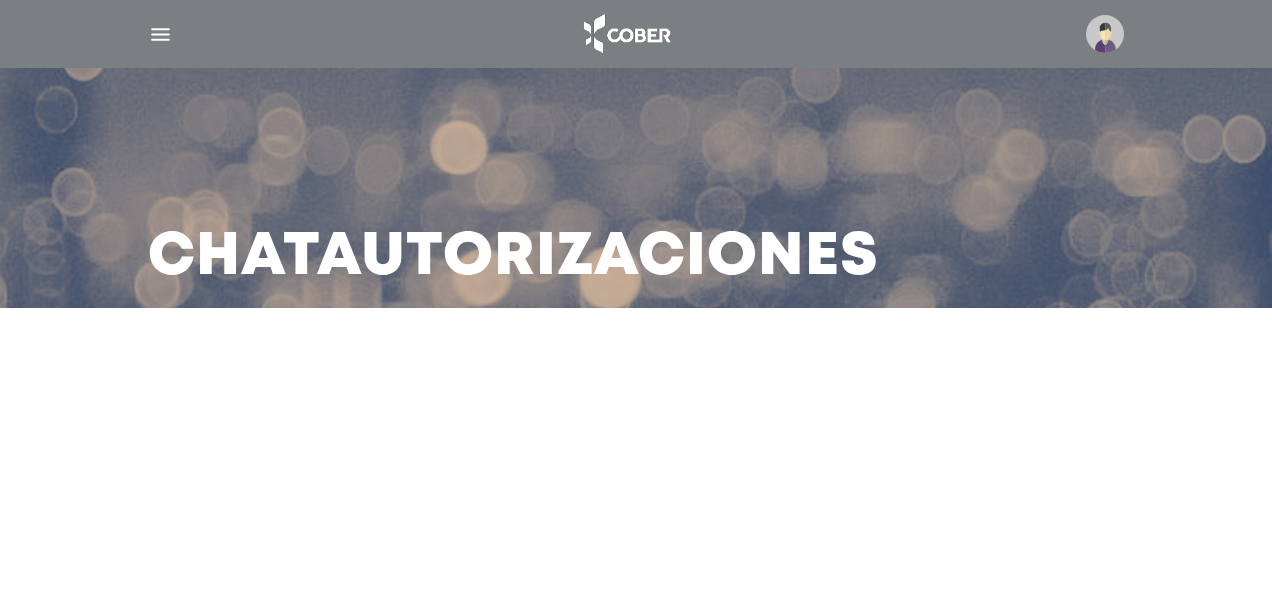 scroll, scrollTop: 0, scrollLeft: 0, axis: both 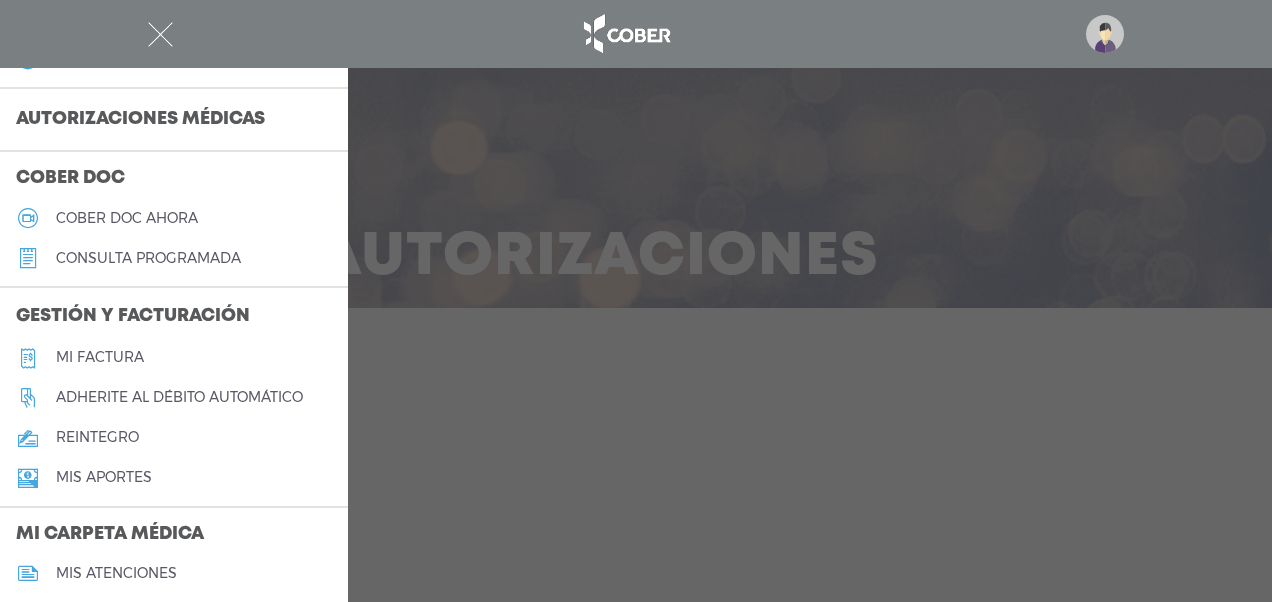 click at bounding box center (636, 301) 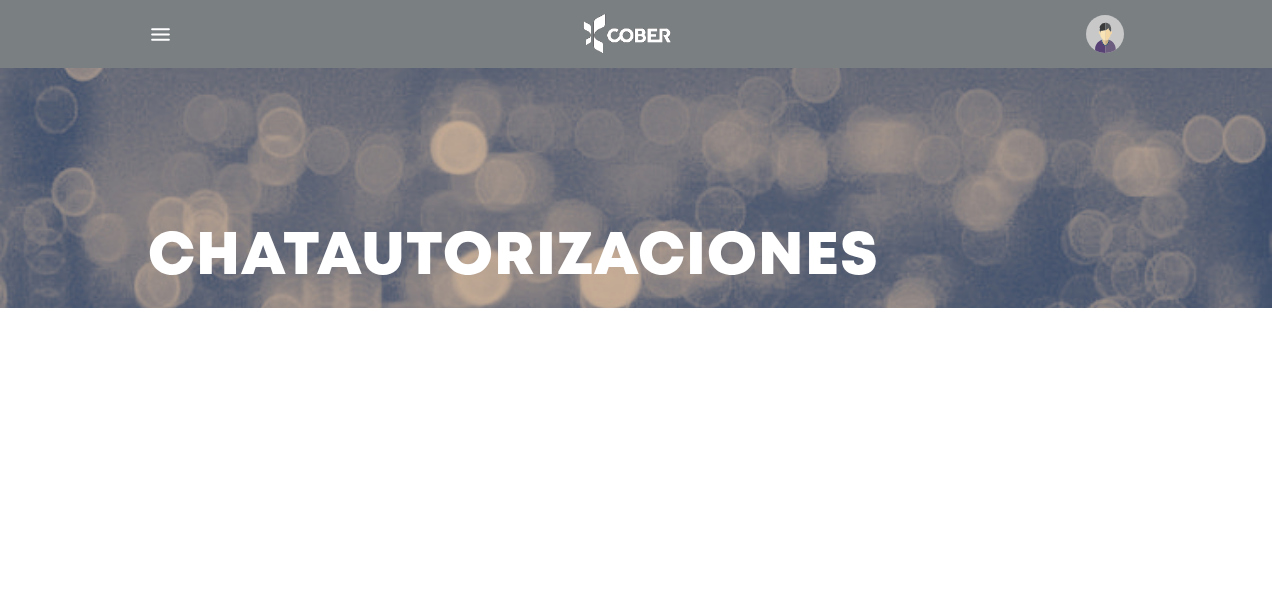 click at bounding box center (160, 34) 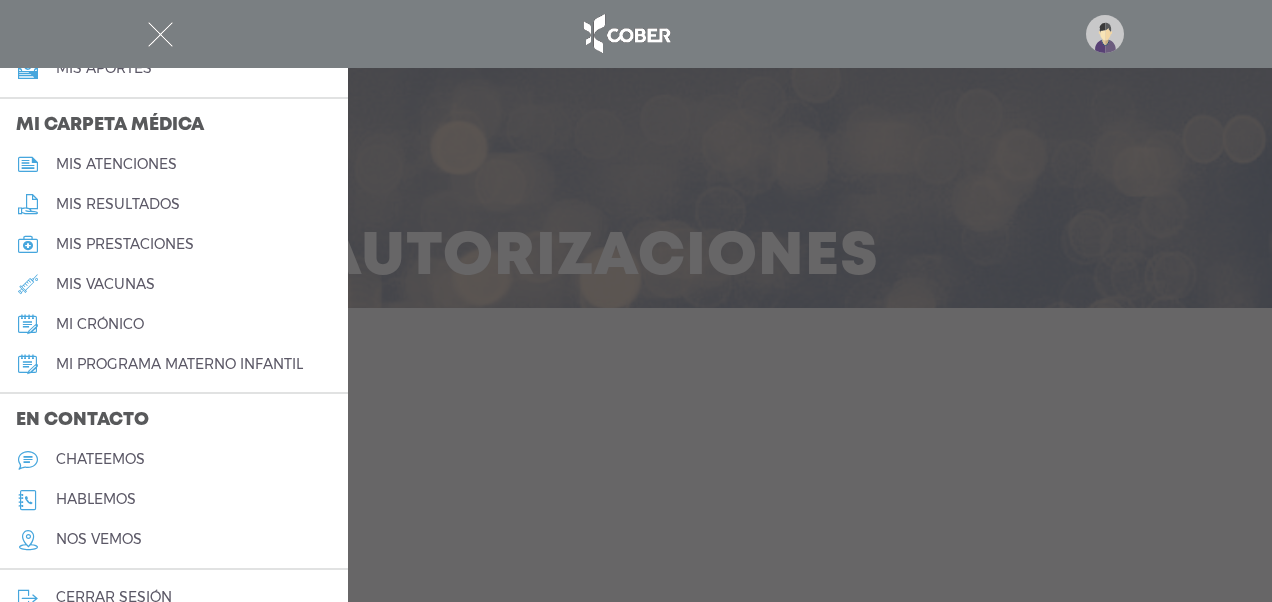 scroll, scrollTop: 940, scrollLeft: 0, axis: vertical 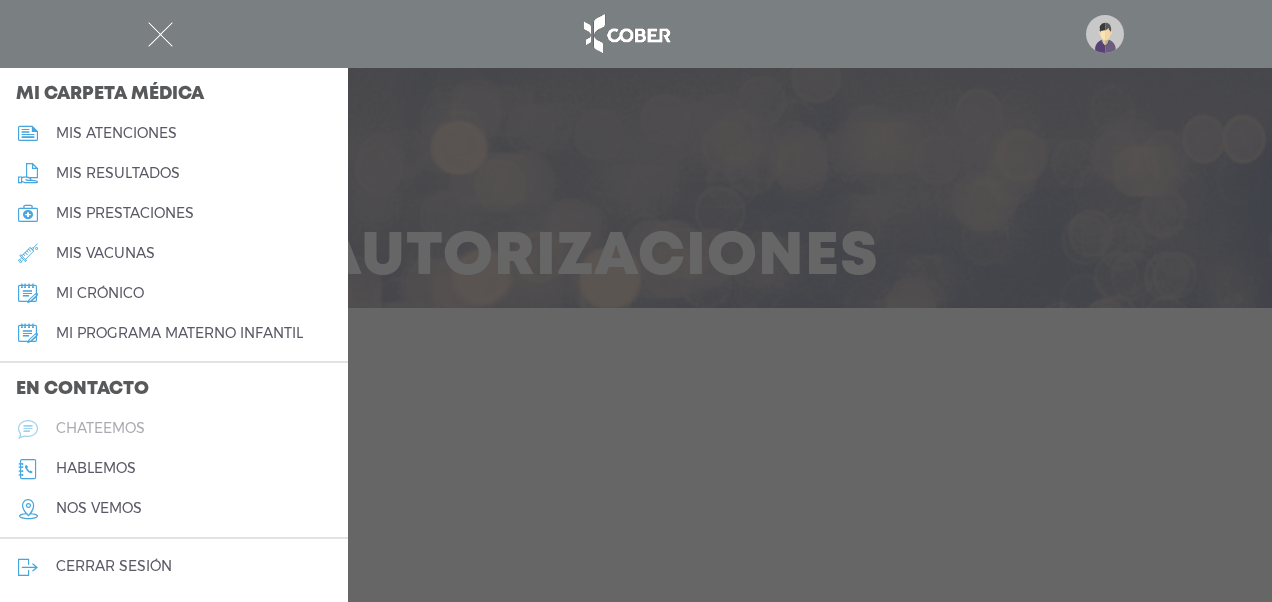 click on "chateemos" at bounding box center (100, 428) 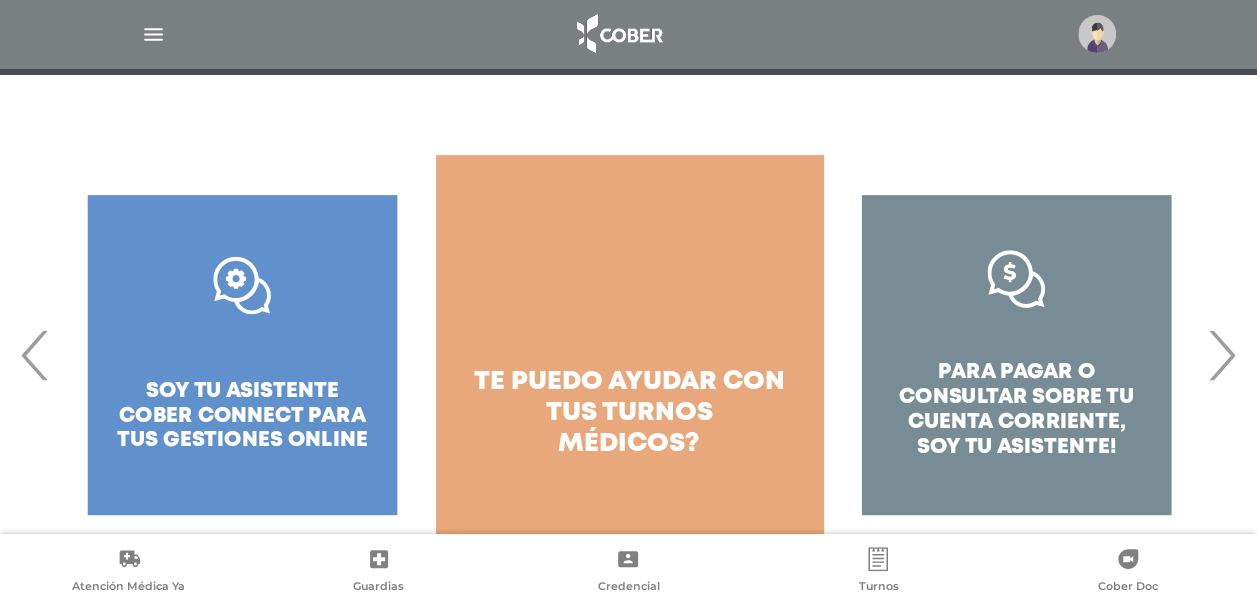 scroll, scrollTop: 295, scrollLeft: 0, axis: vertical 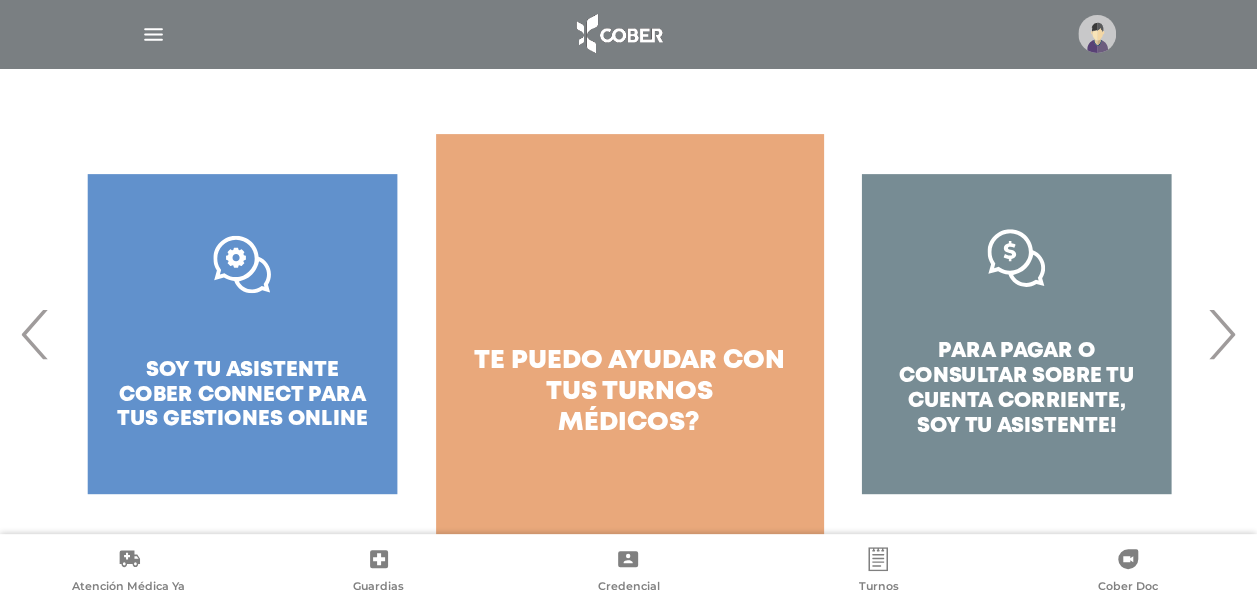 click on "›" at bounding box center (1221, 334) 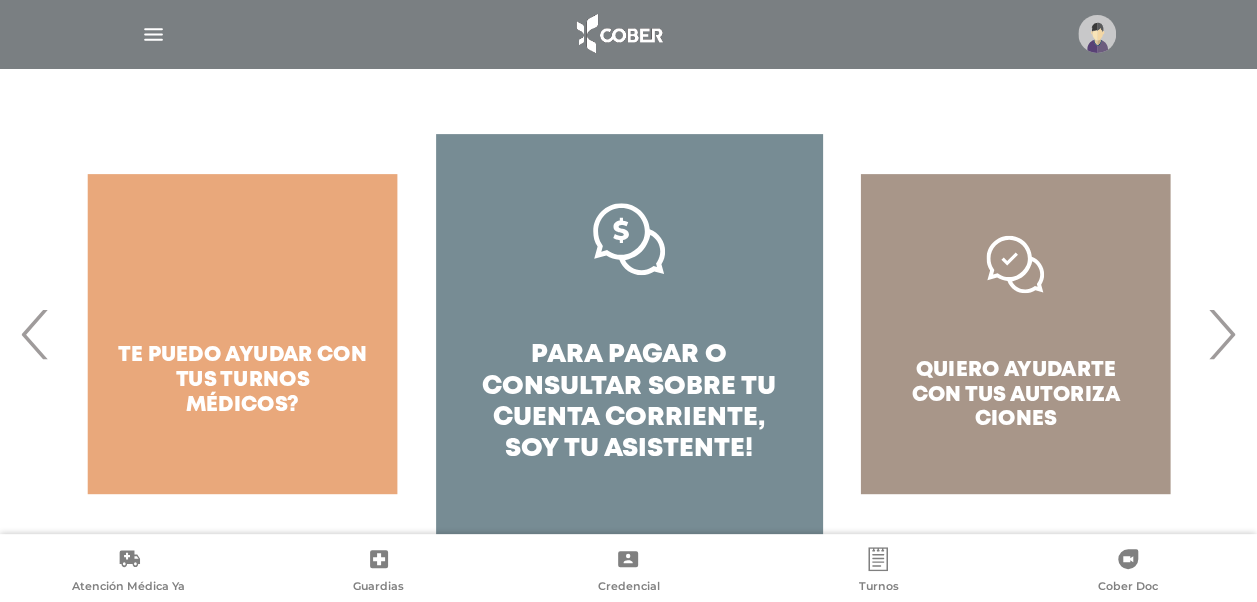 click on "›" at bounding box center (1221, 334) 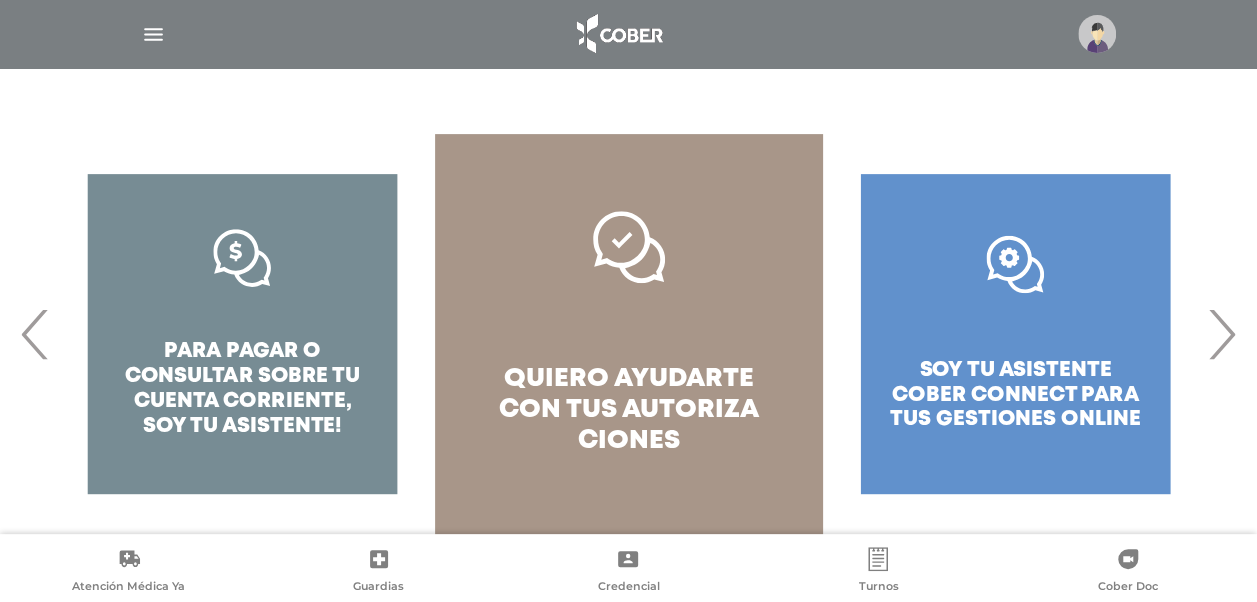 click on "quiero ayudarte con tus" at bounding box center (626, 394) 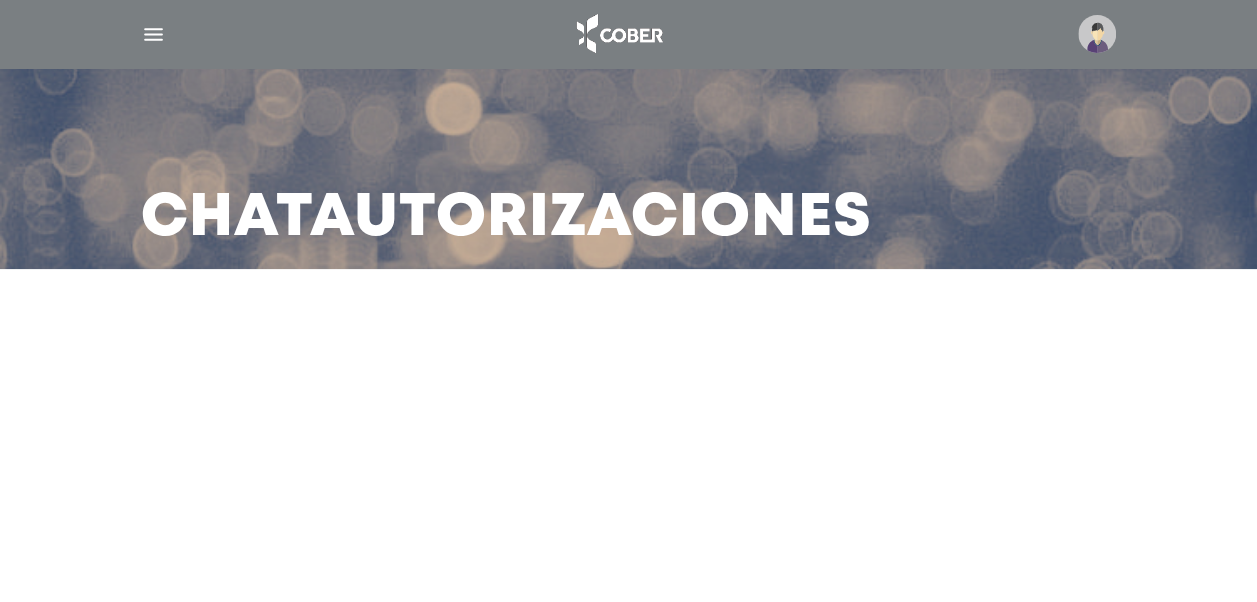 scroll, scrollTop: 162, scrollLeft: 0, axis: vertical 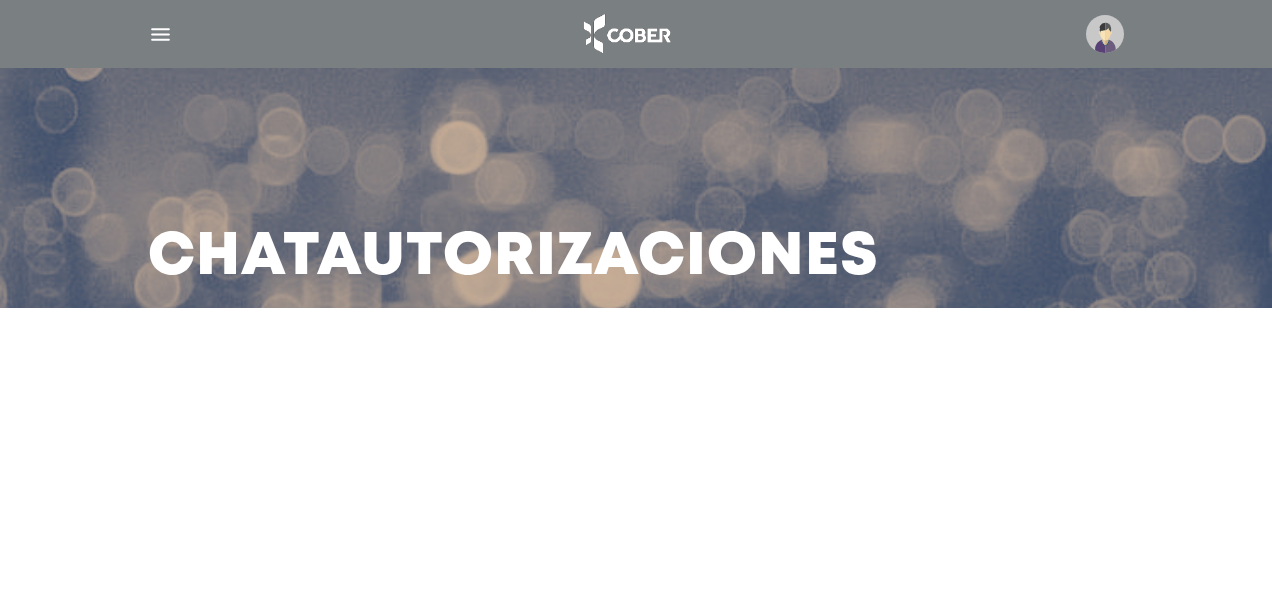 click at bounding box center (160, 34) 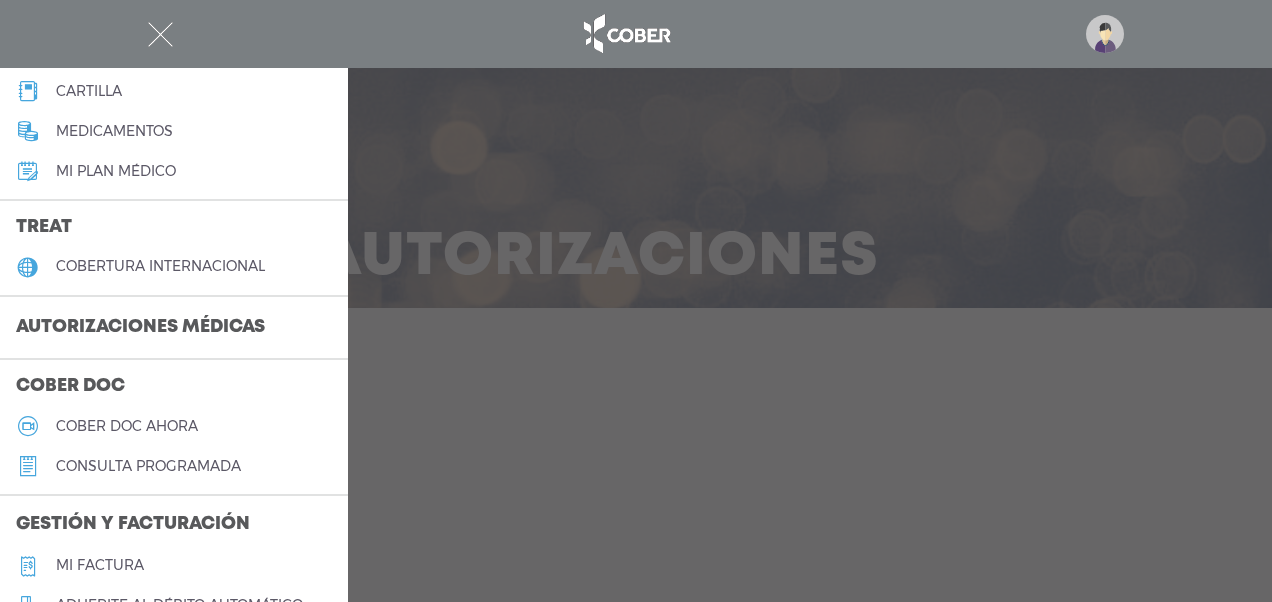 scroll, scrollTop: 300, scrollLeft: 0, axis: vertical 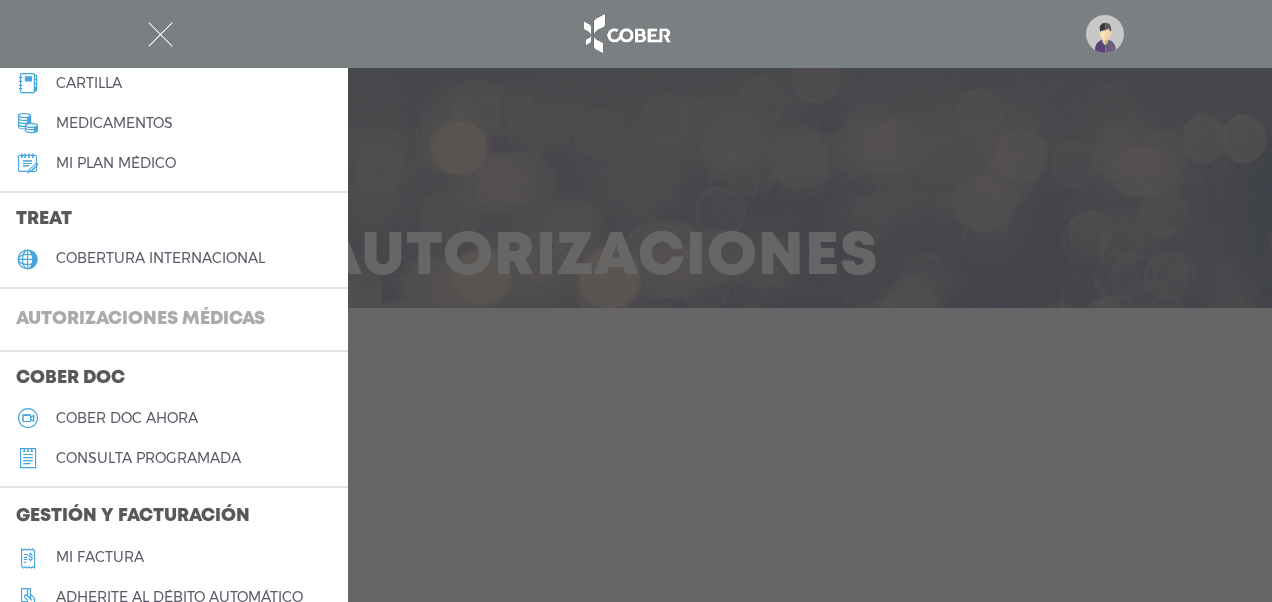 click on "Autorizaciones médicas" at bounding box center [140, 320] 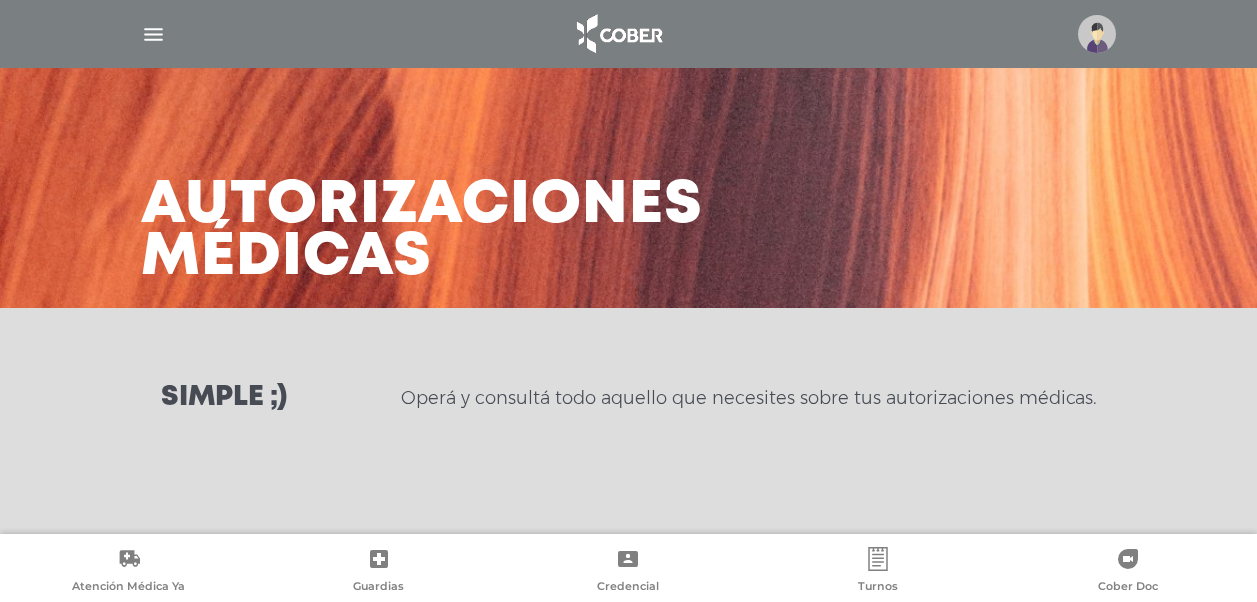 scroll, scrollTop: 0, scrollLeft: 0, axis: both 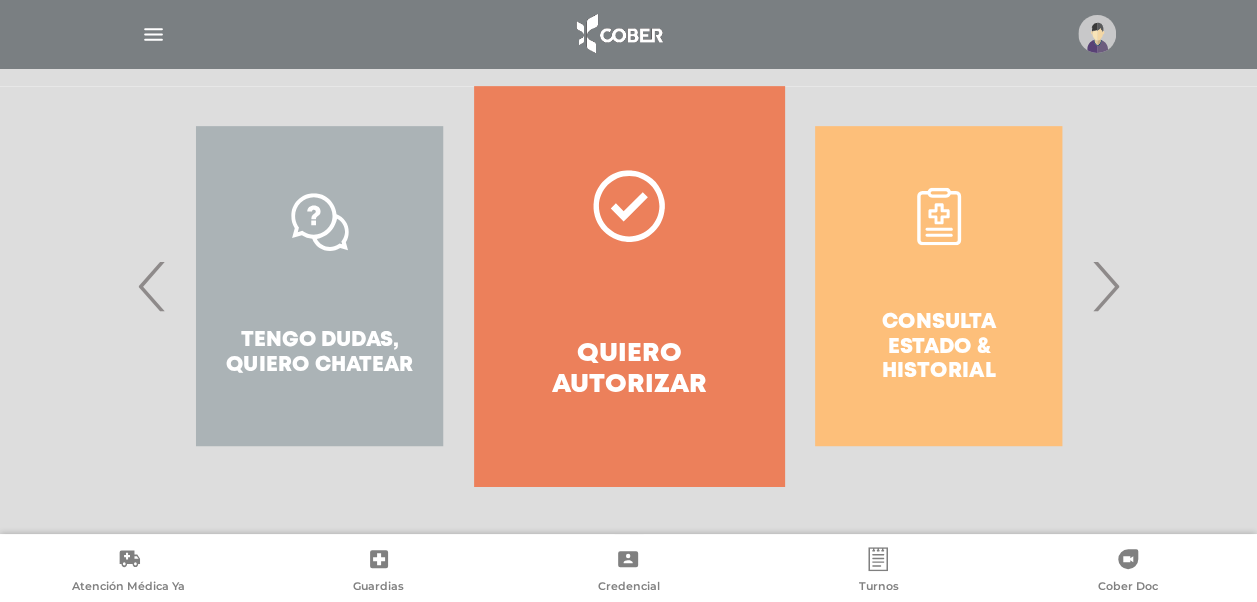 click on "Tengo dudas, quiero chatear" at bounding box center [319, 286] 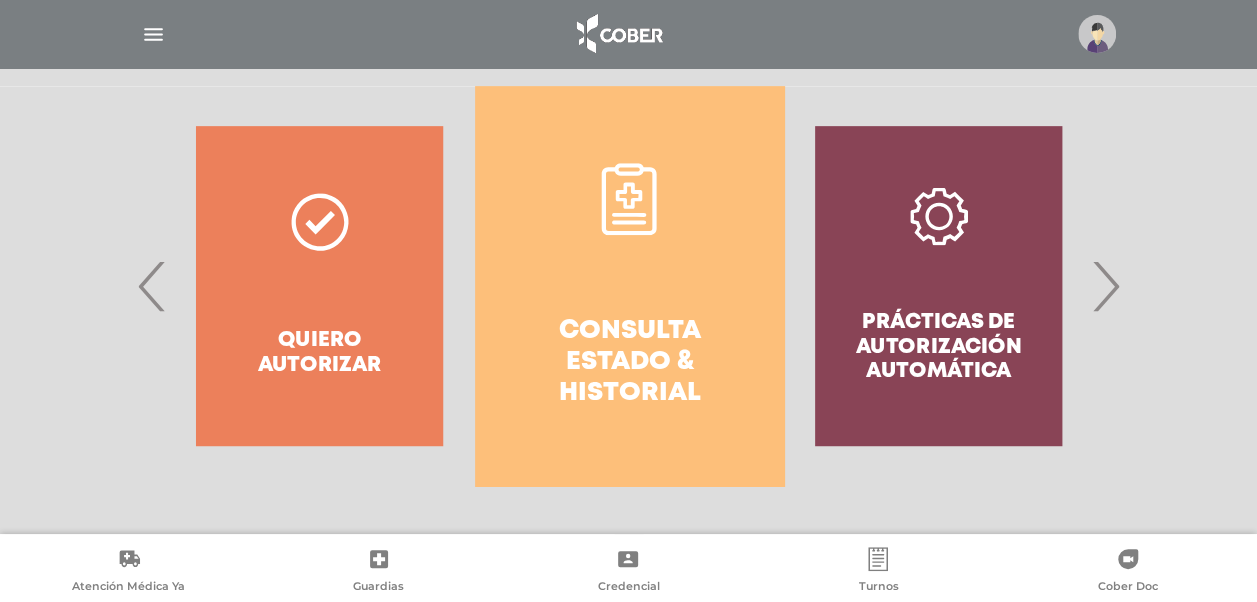 click on "Consulta estado & historial" at bounding box center [629, 363] 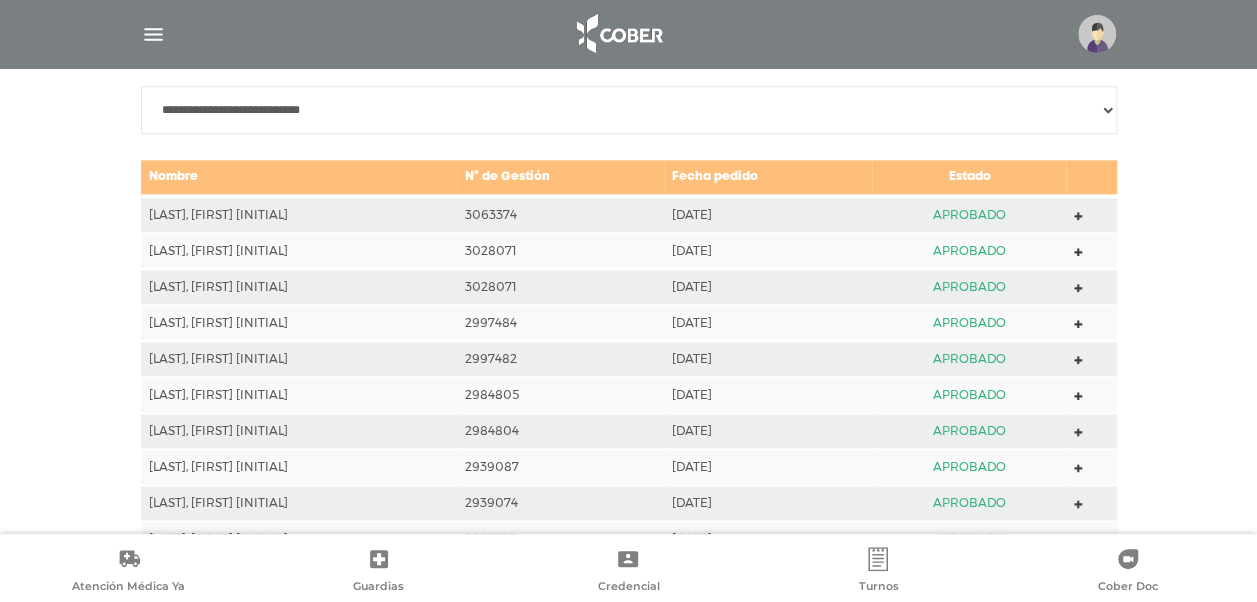 scroll, scrollTop: 888, scrollLeft: 0, axis: vertical 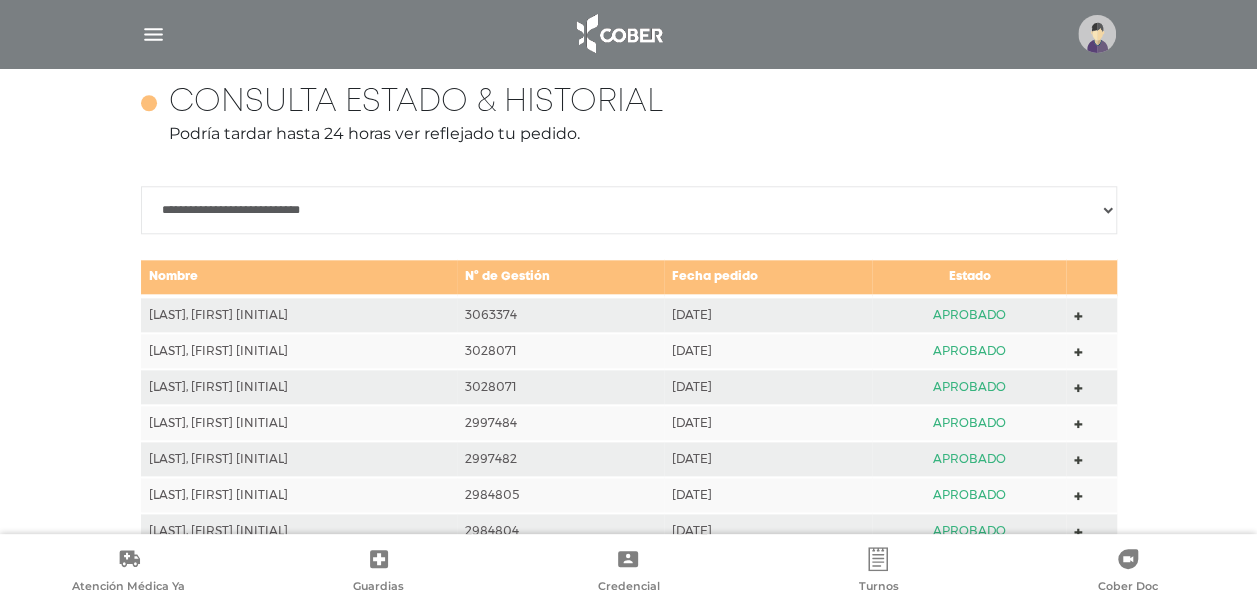 click on "**********" at bounding box center (629, 210) 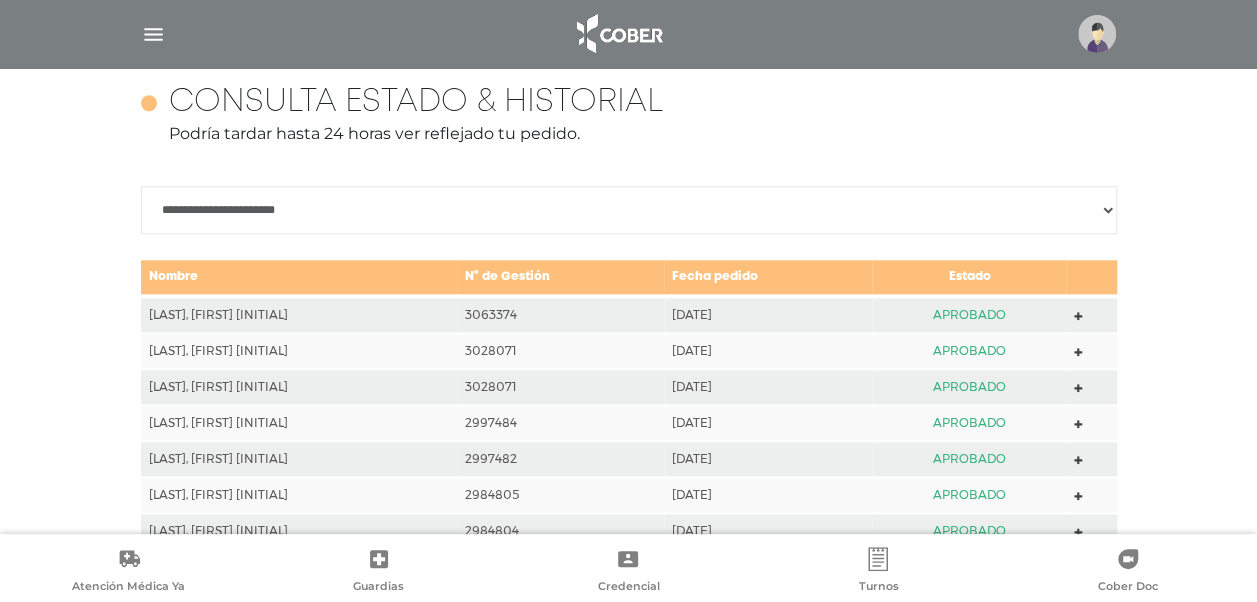 click on "**********" at bounding box center (629, 210) 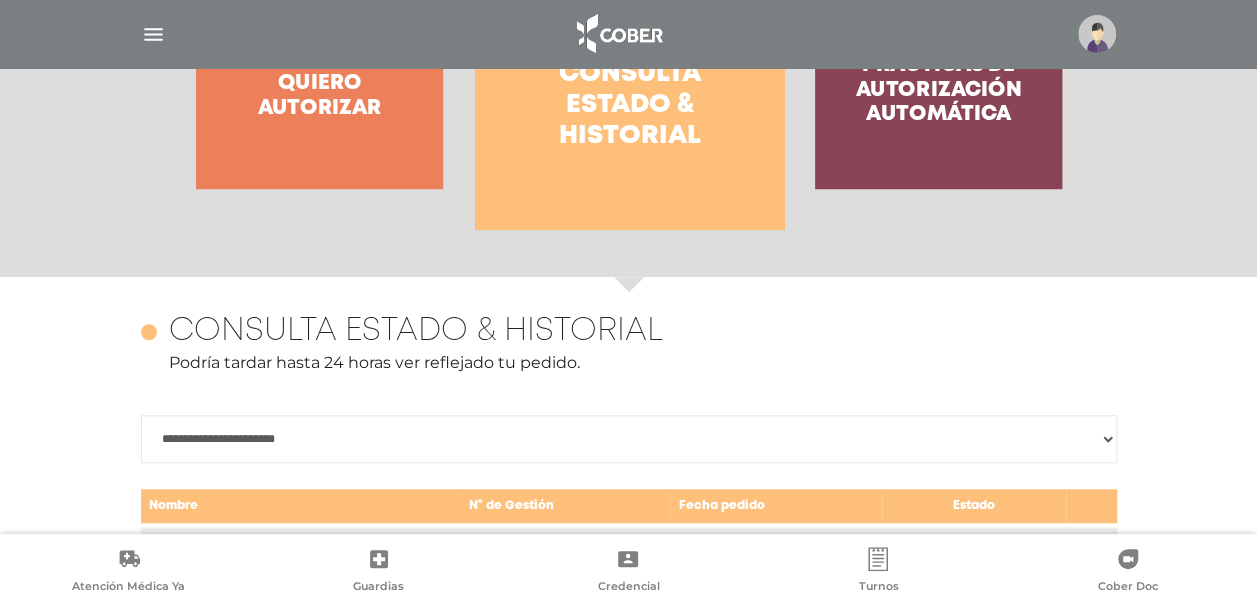 scroll, scrollTop: 704, scrollLeft: 0, axis: vertical 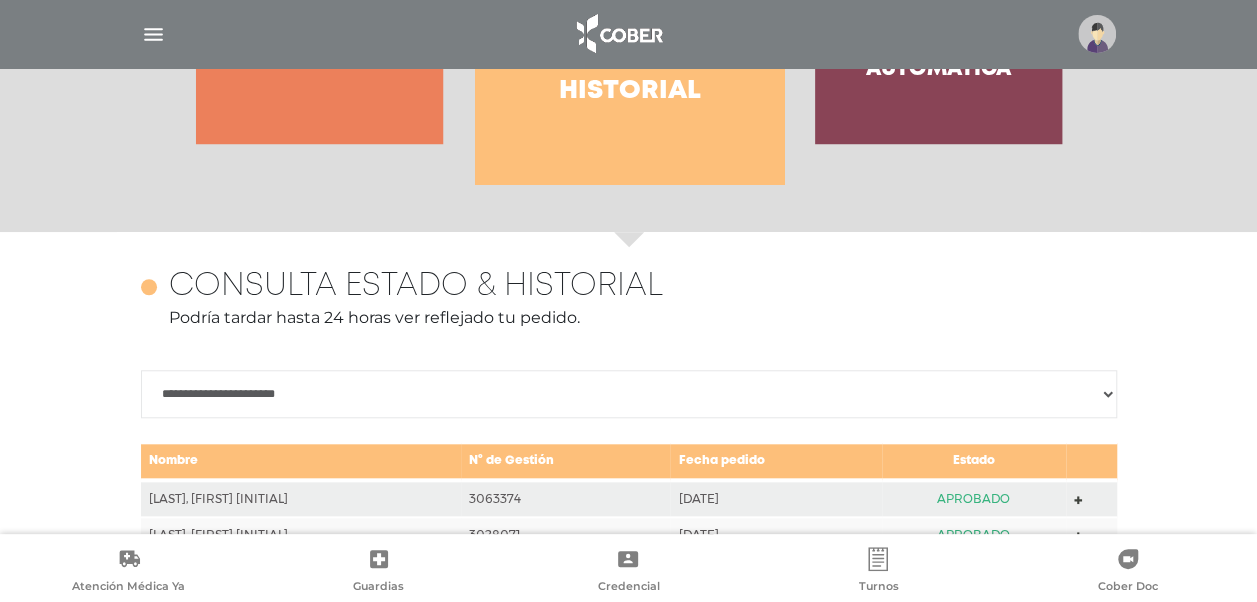 click on "**********" at bounding box center (629, 394) 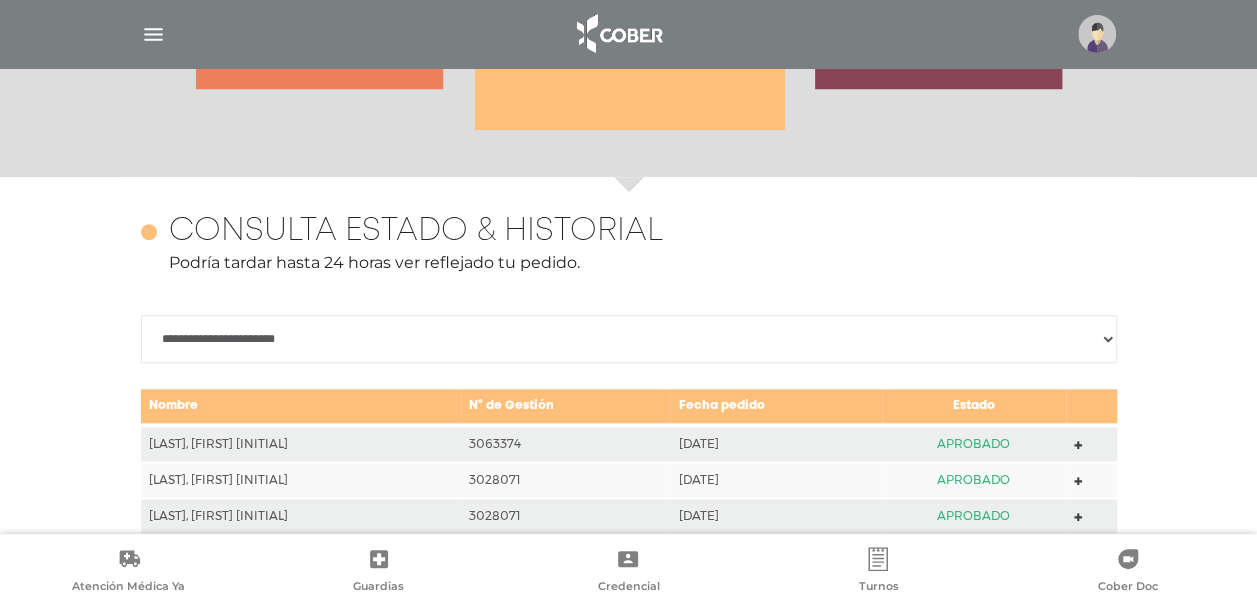 scroll, scrollTop: 804, scrollLeft: 0, axis: vertical 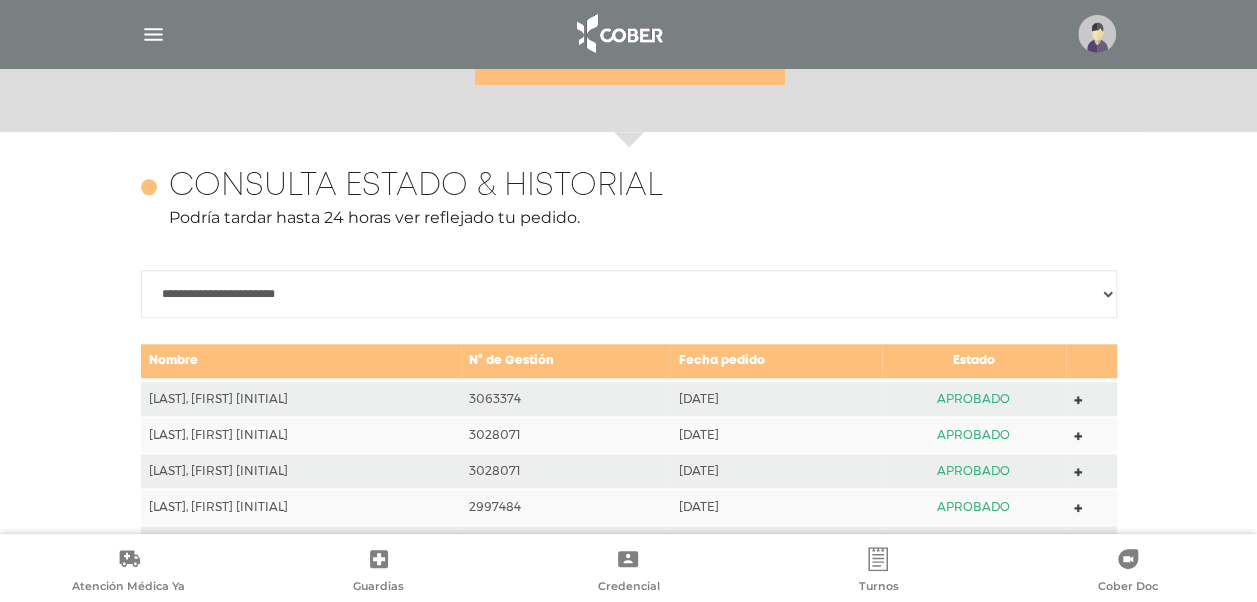 click on "Consulta estado & historial
Podría tardar hasta 24 horas ver reflejado tu pedido." at bounding box center (629, 207) 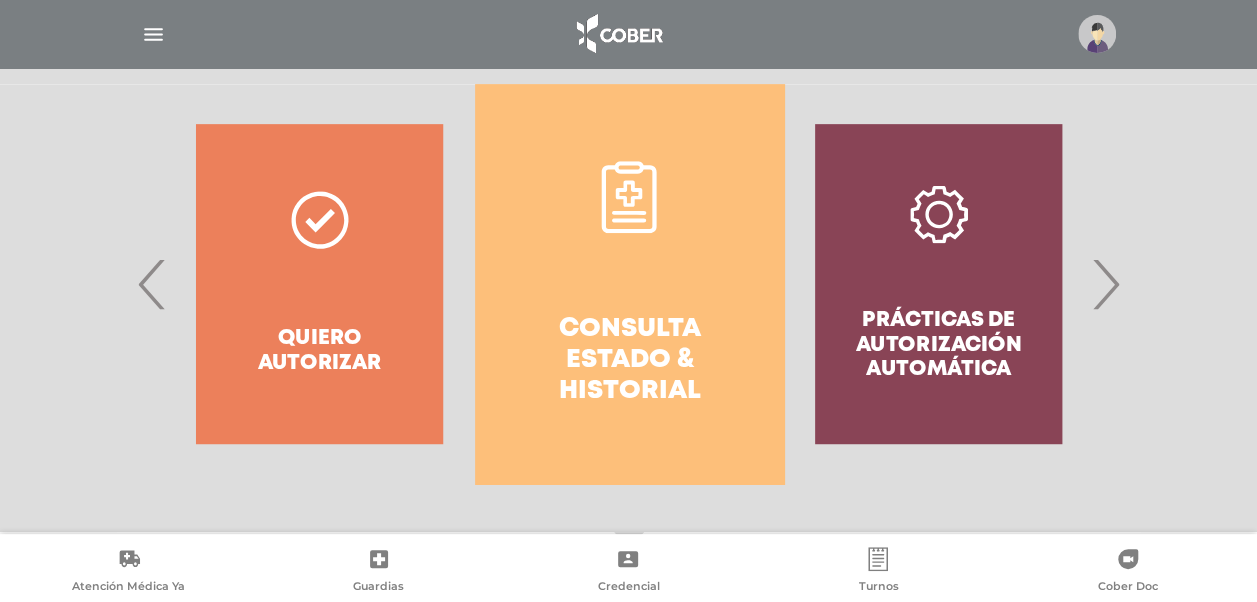 click on "Consulta estado & historial" at bounding box center [629, 284] 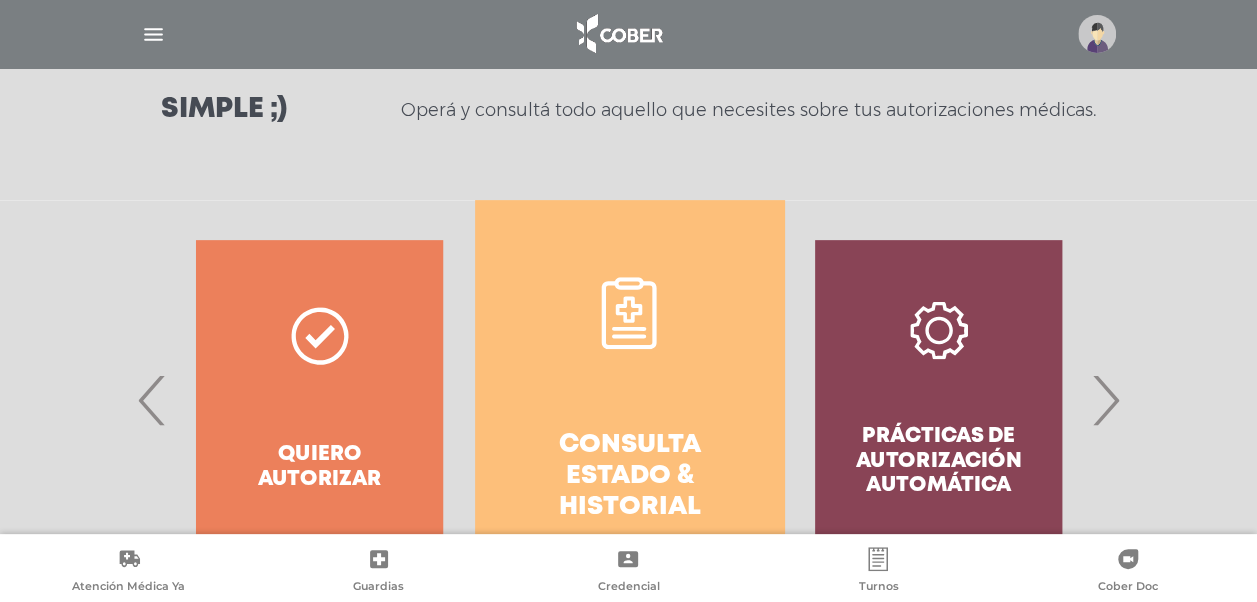 scroll, scrollTop: 488, scrollLeft: 0, axis: vertical 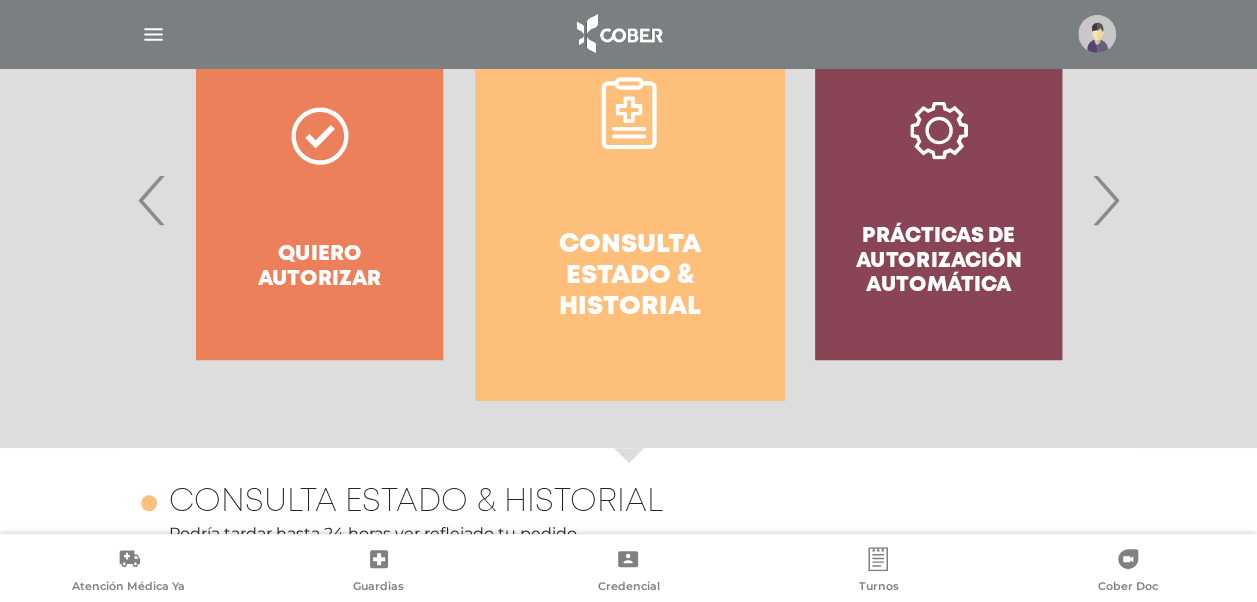 click on "Quiero autorizar" at bounding box center (319, 200) 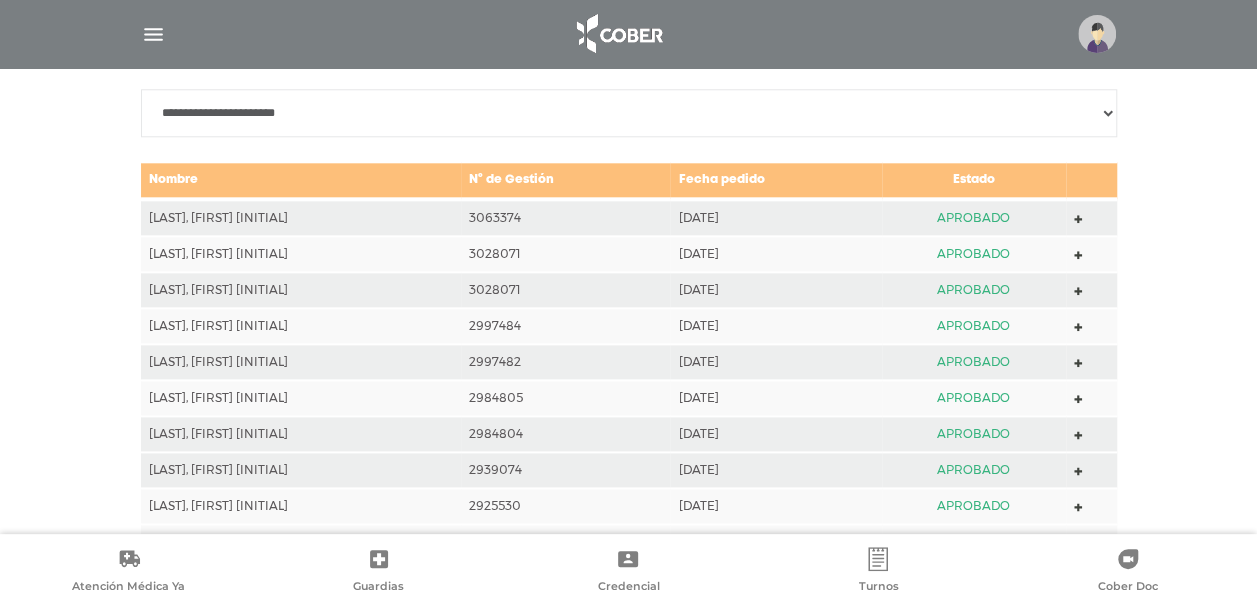 scroll, scrollTop: 988, scrollLeft: 0, axis: vertical 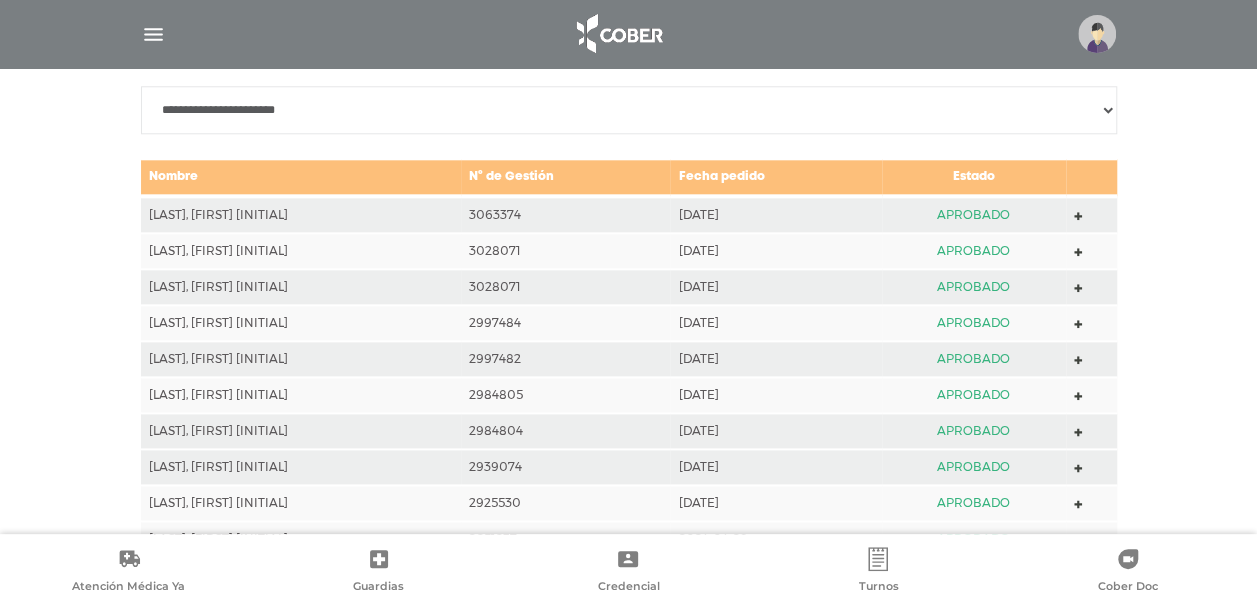 click on "3063374" at bounding box center [565, 214] 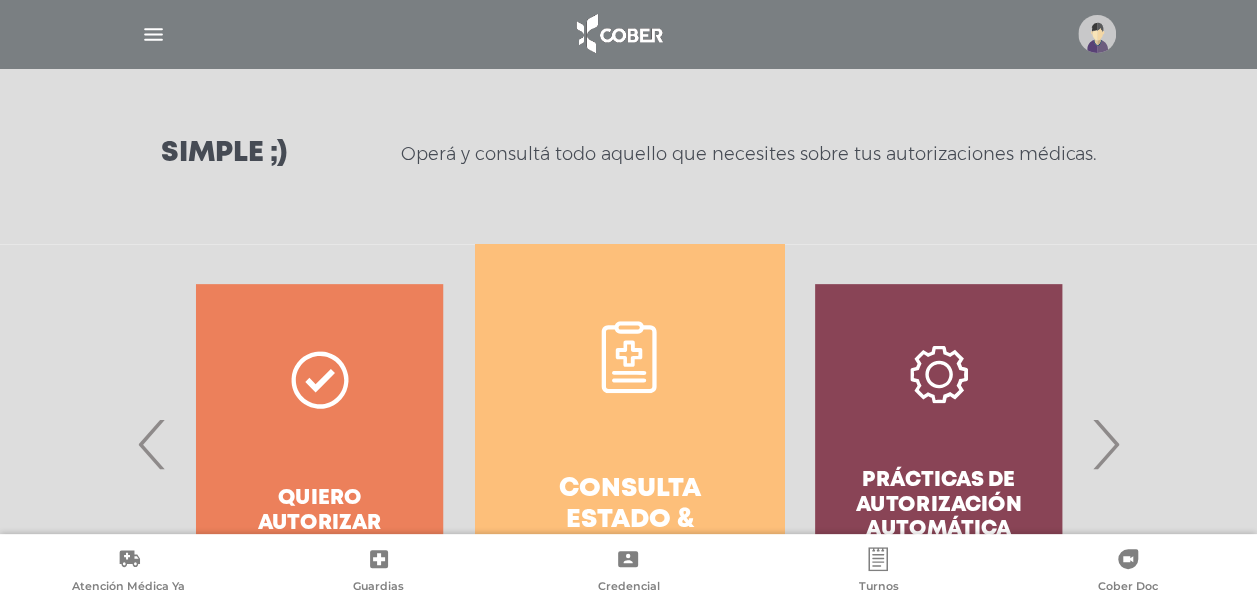 scroll, scrollTop: 288, scrollLeft: 0, axis: vertical 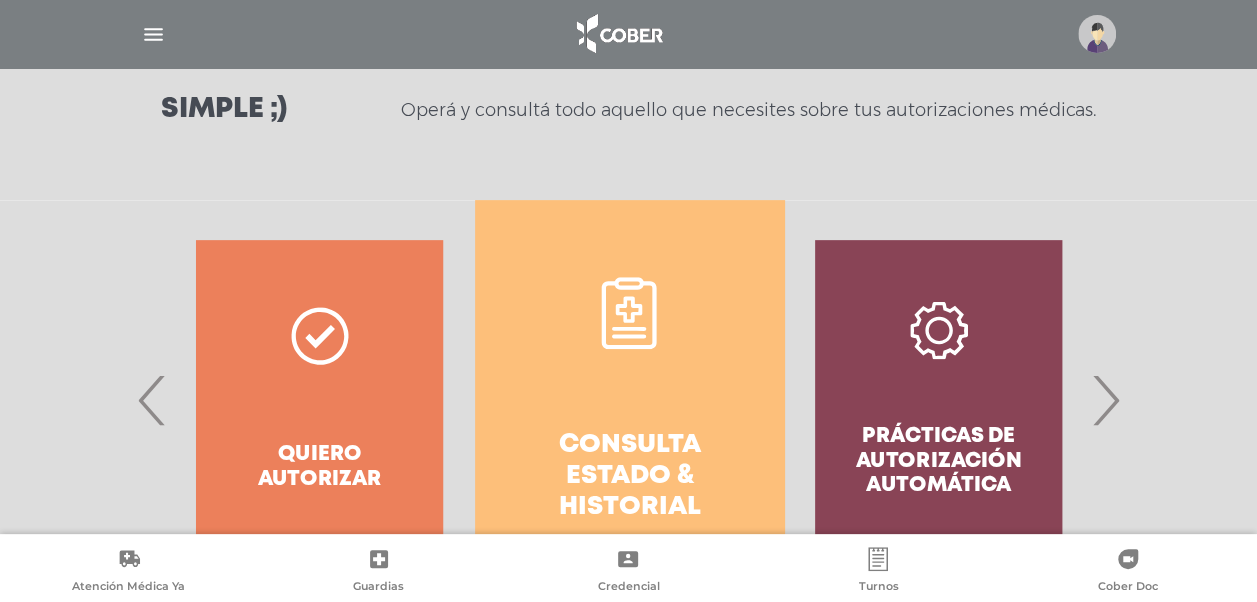 click on "‹" at bounding box center (152, 400) 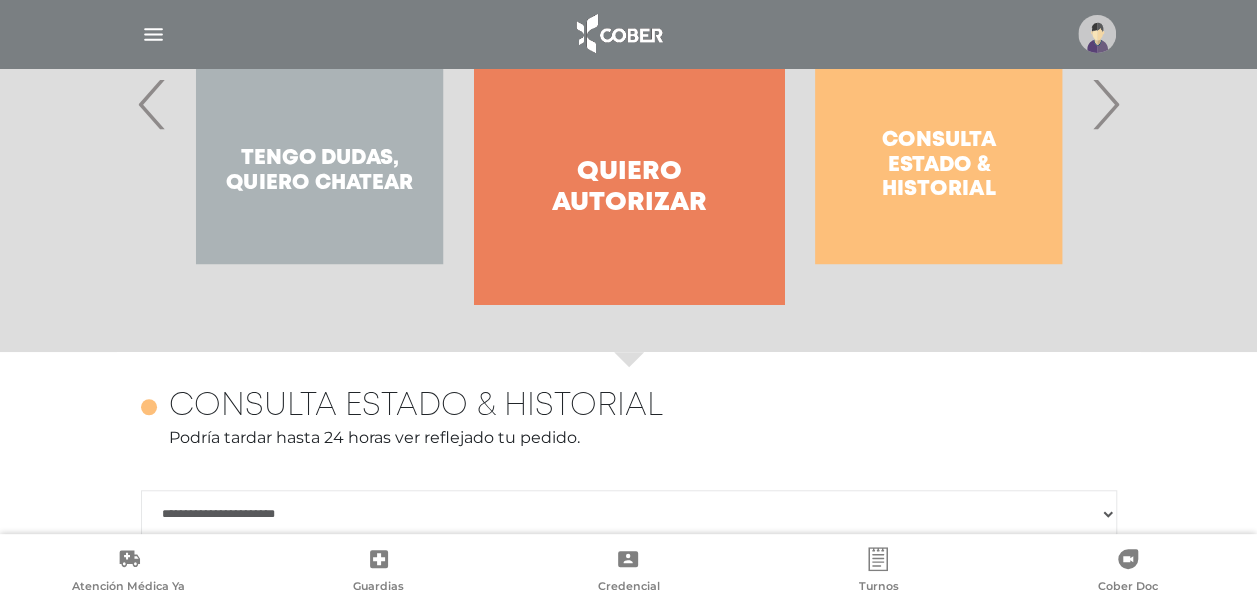 scroll, scrollTop: 588, scrollLeft: 0, axis: vertical 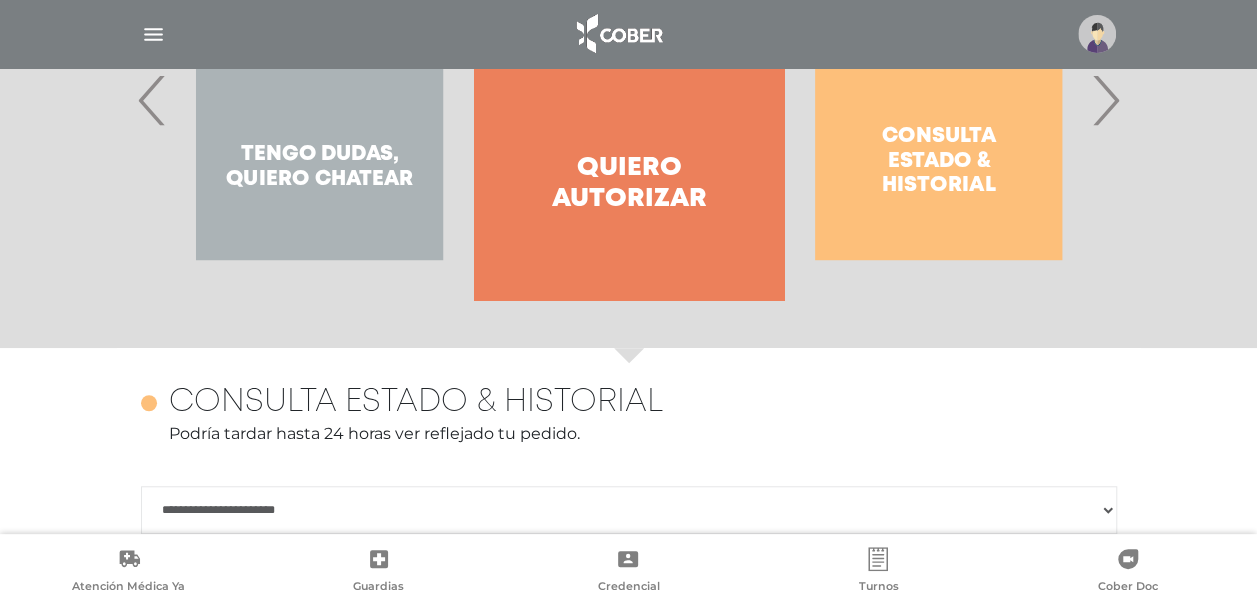click on "Tengo dudas, quiero chatear" at bounding box center [319, 100] 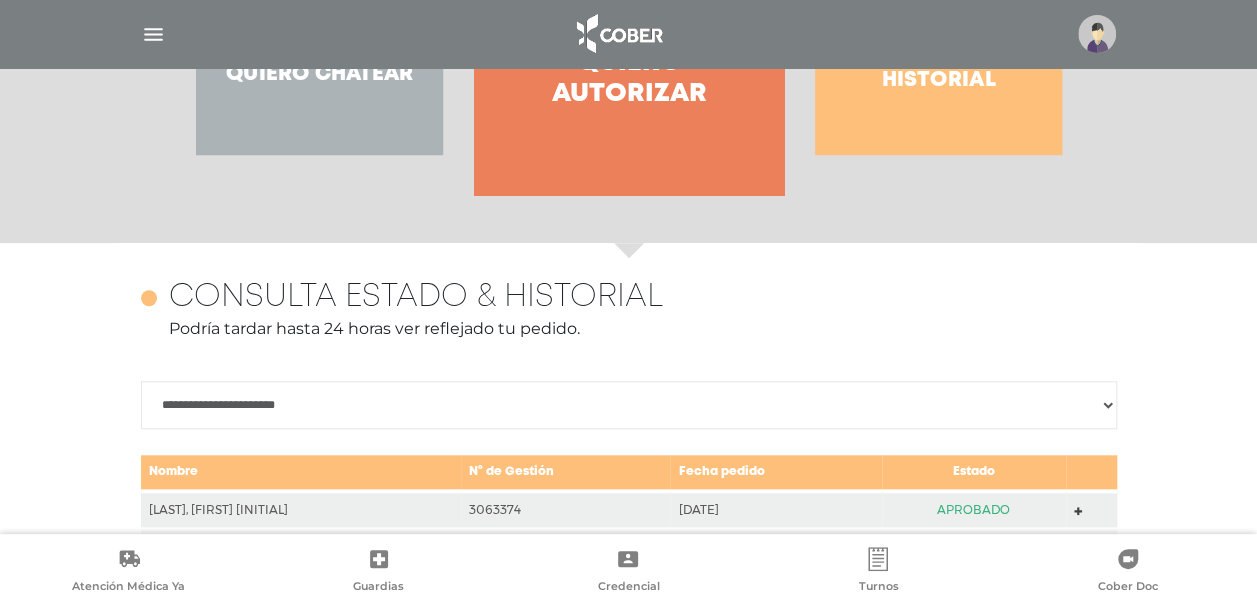 scroll, scrollTop: 1088, scrollLeft: 0, axis: vertical 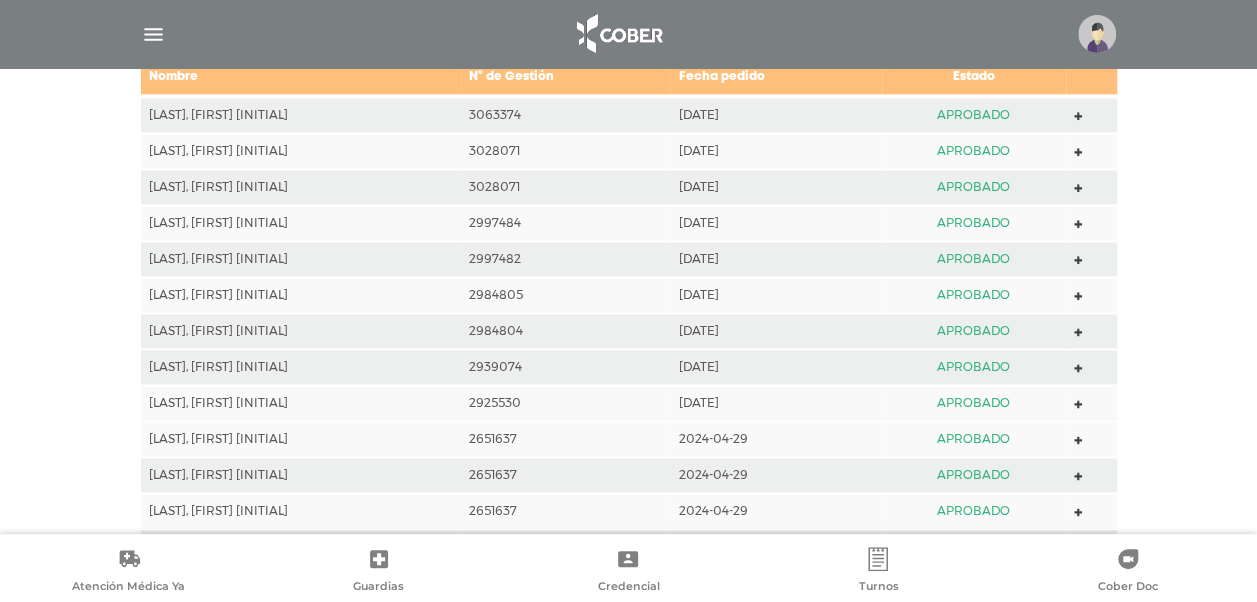 click 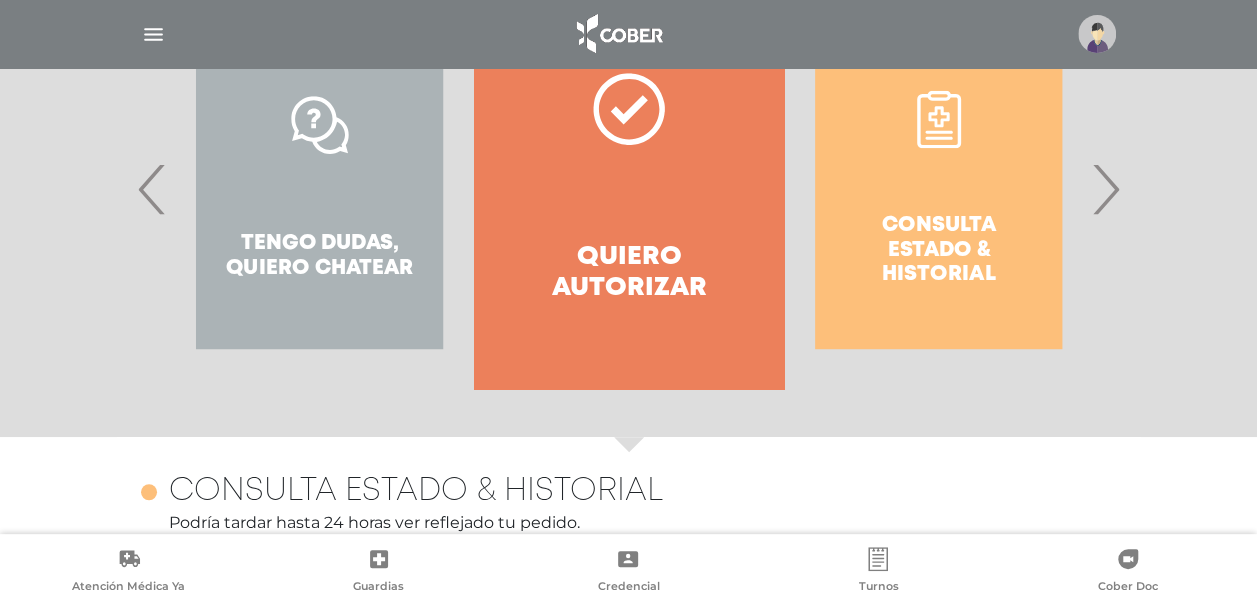 scroll, scrollTop: 488, scrollLeft: 0, axis: vertical 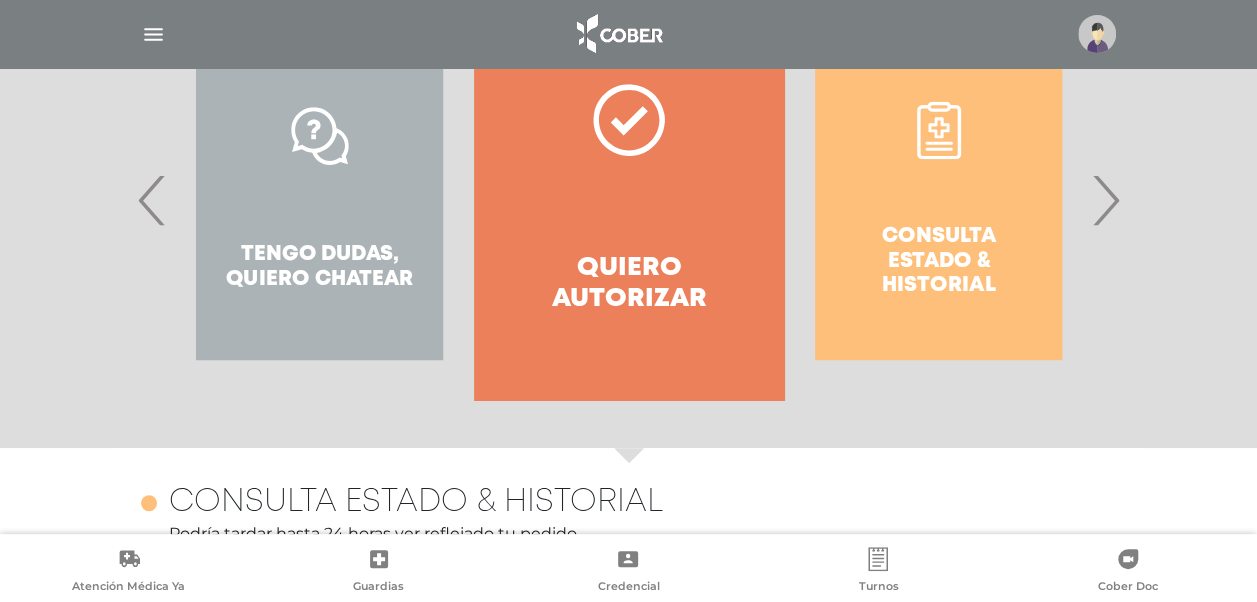 click on "Tengo dudas, quiero chatear" at bounding box center (319, 200) 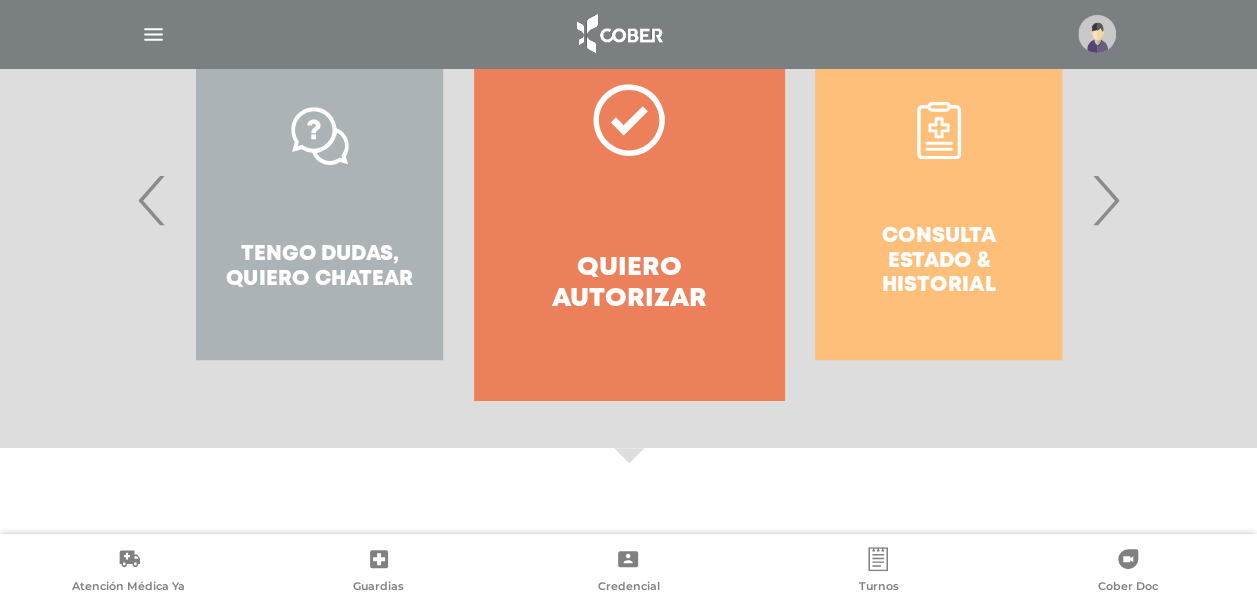 scroll, scrollTop: 402, scrollLeft: 0, axis: vertical 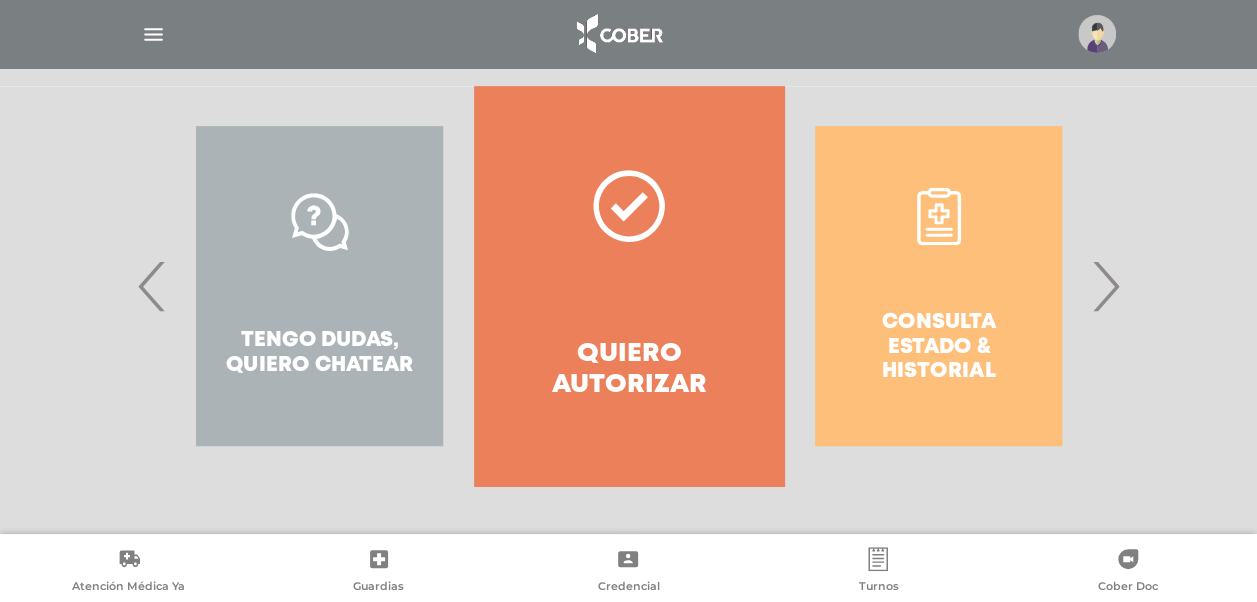 click on "Tengo dudas, quiero chatear" at bounding box center [319, 286] 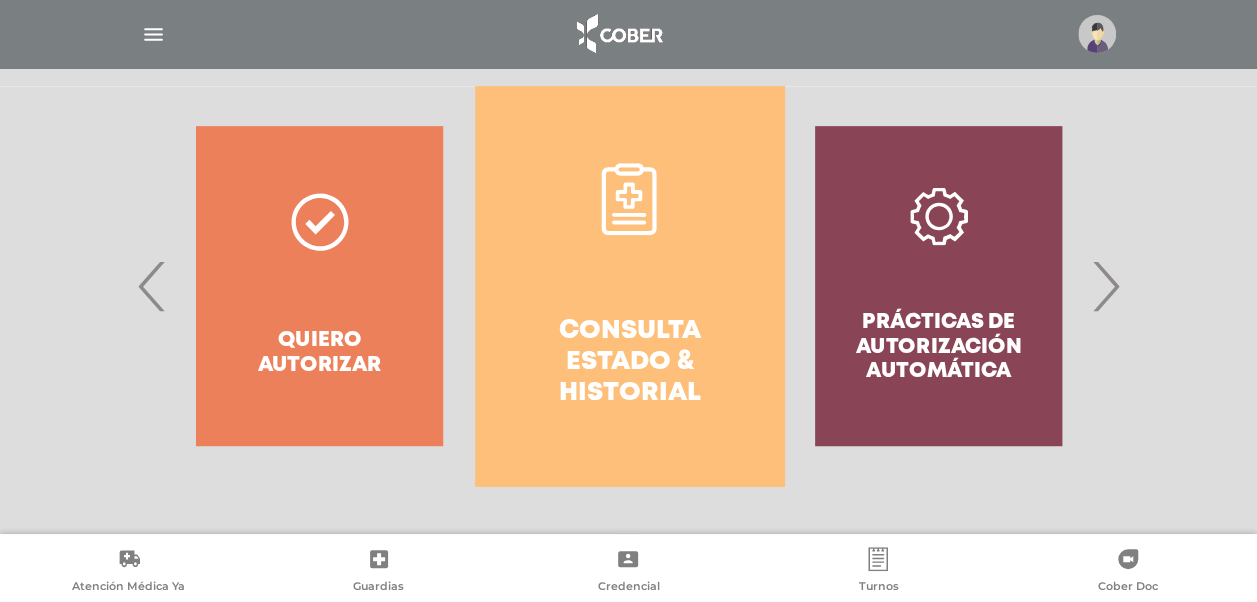 click on "›" at bounding box center [1105, 286] 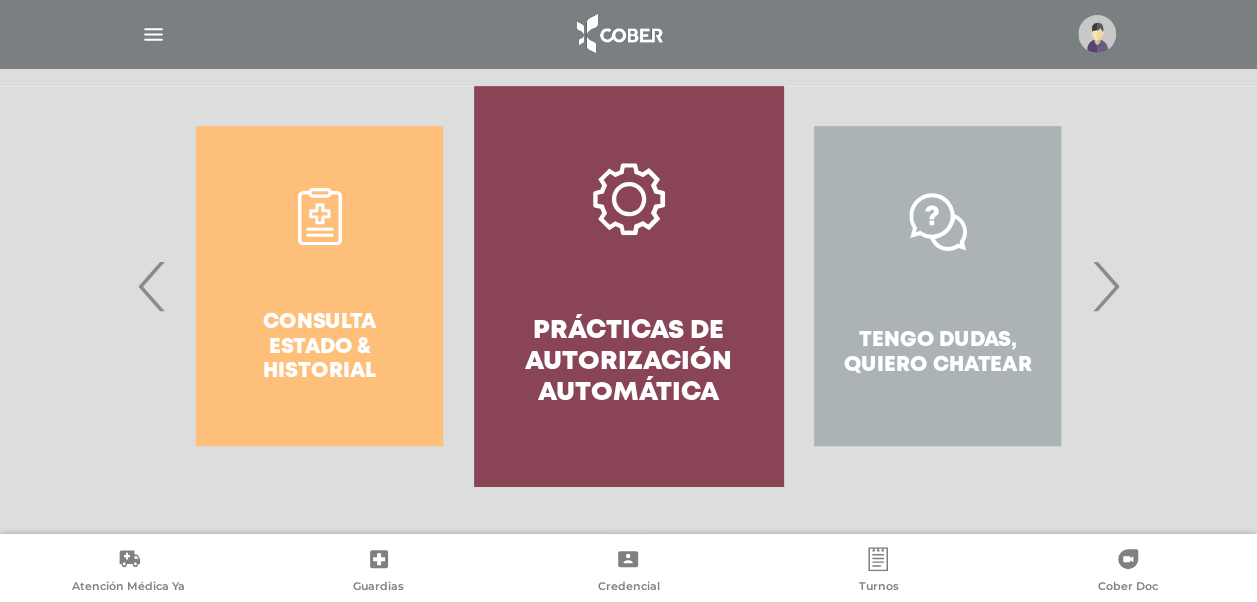 click 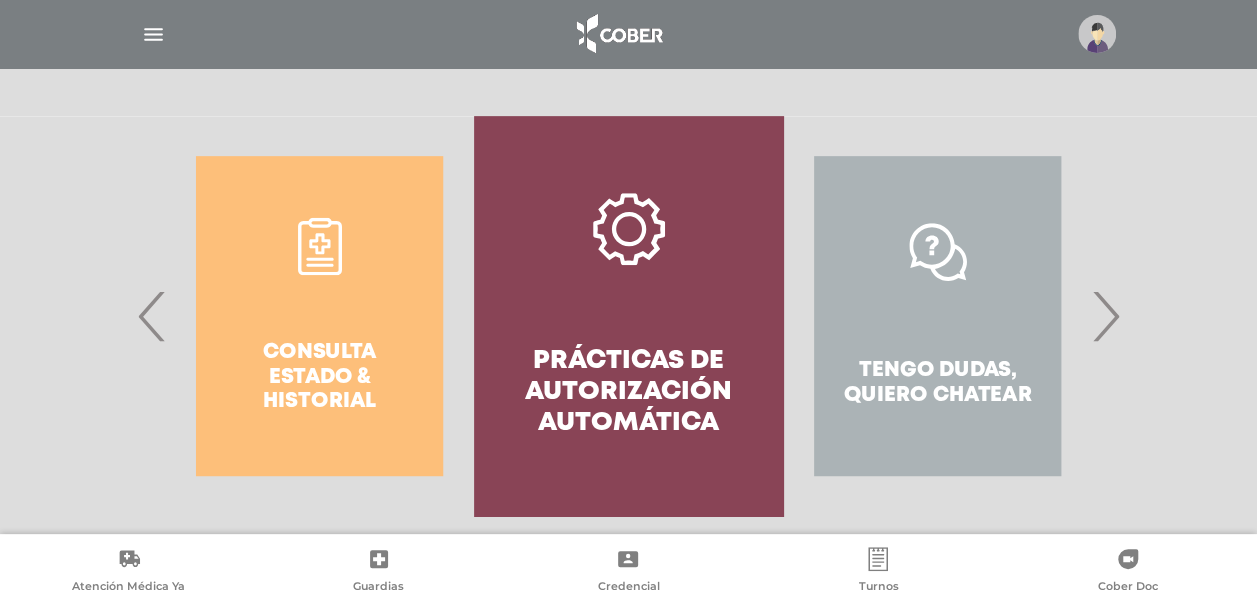 scroll, scrollTop: 488, scrollLeft: 0, axis: vertical 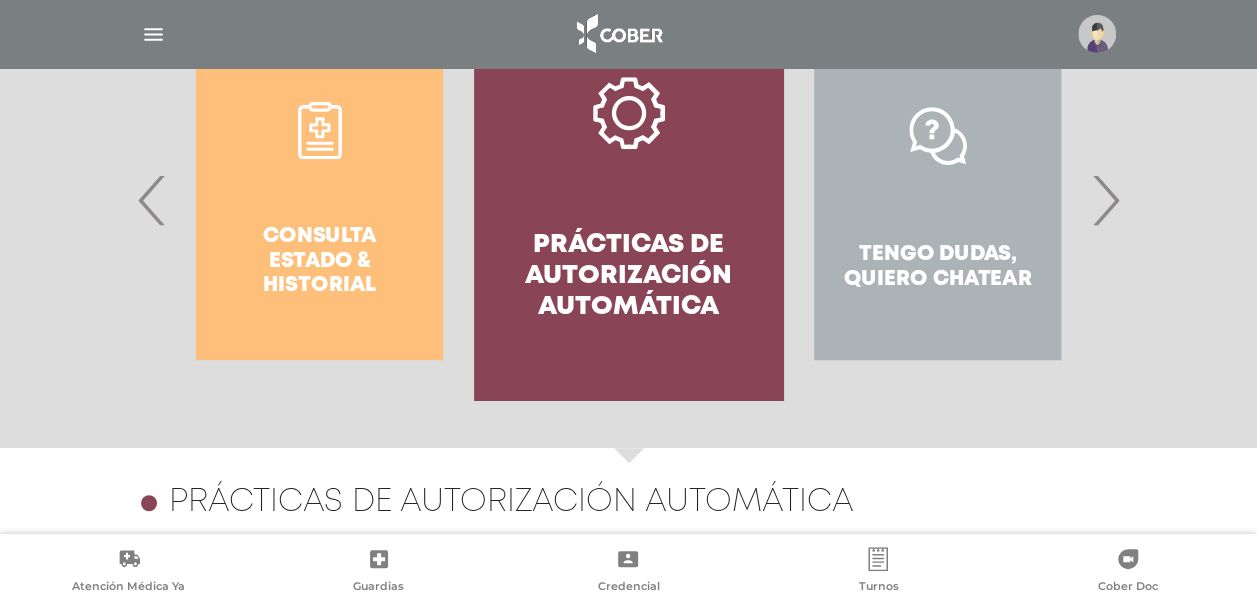 click on "Tengo dudas, quiero chatear" at bounding box center [937, 200] 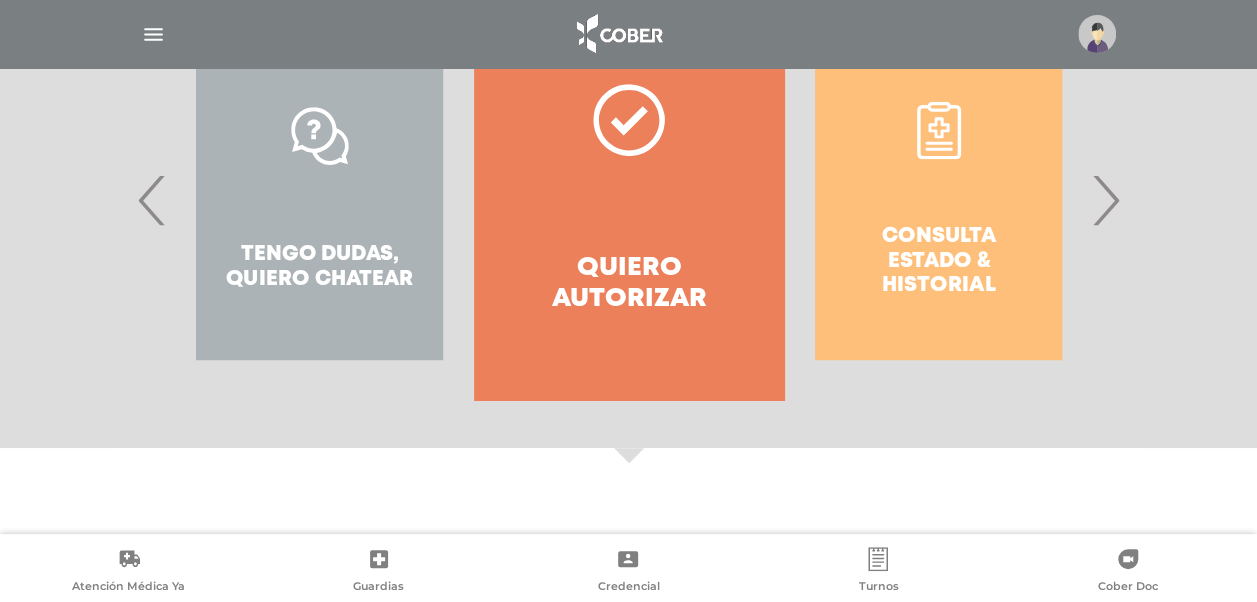 scroll, scrollTop: 402, scrollLeft: 0, axis: vertical 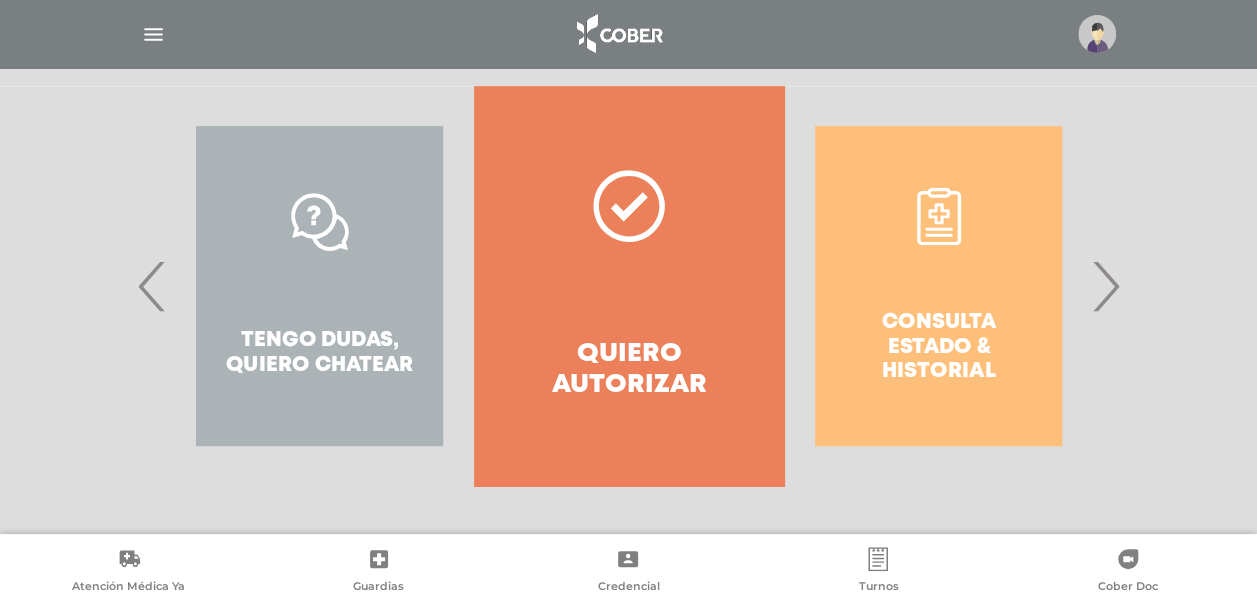 click on "Tengo dudas, quiero chatear" at bounding box center [319, 286] 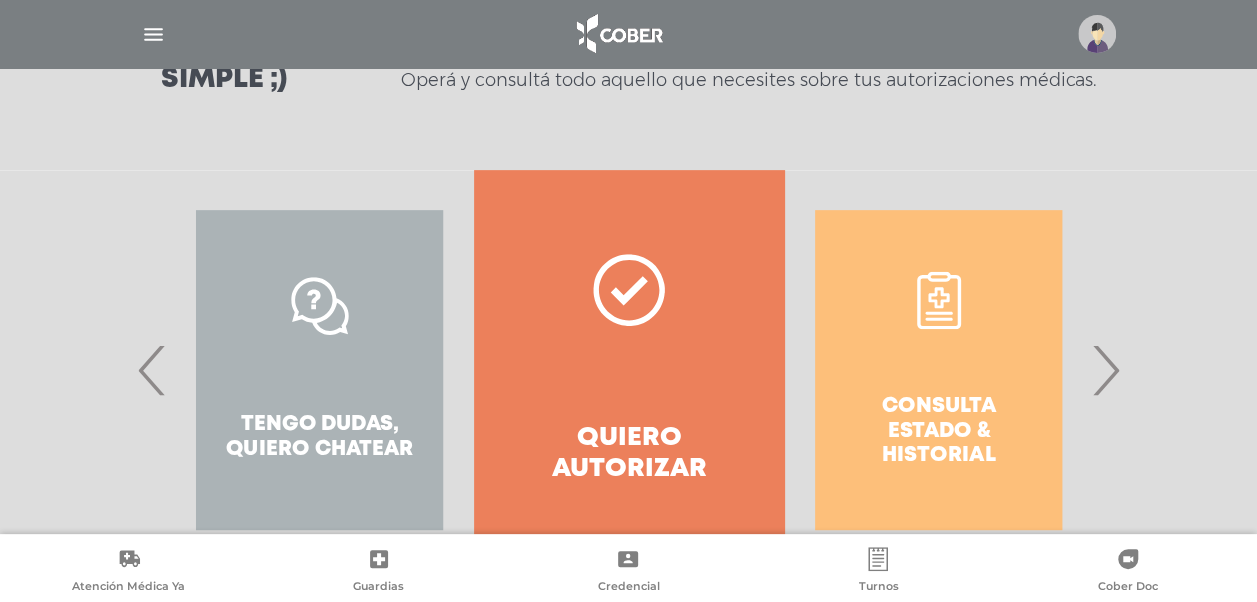 scroll, scrollTop: 402, scrollLeft: 0, axis: vertical 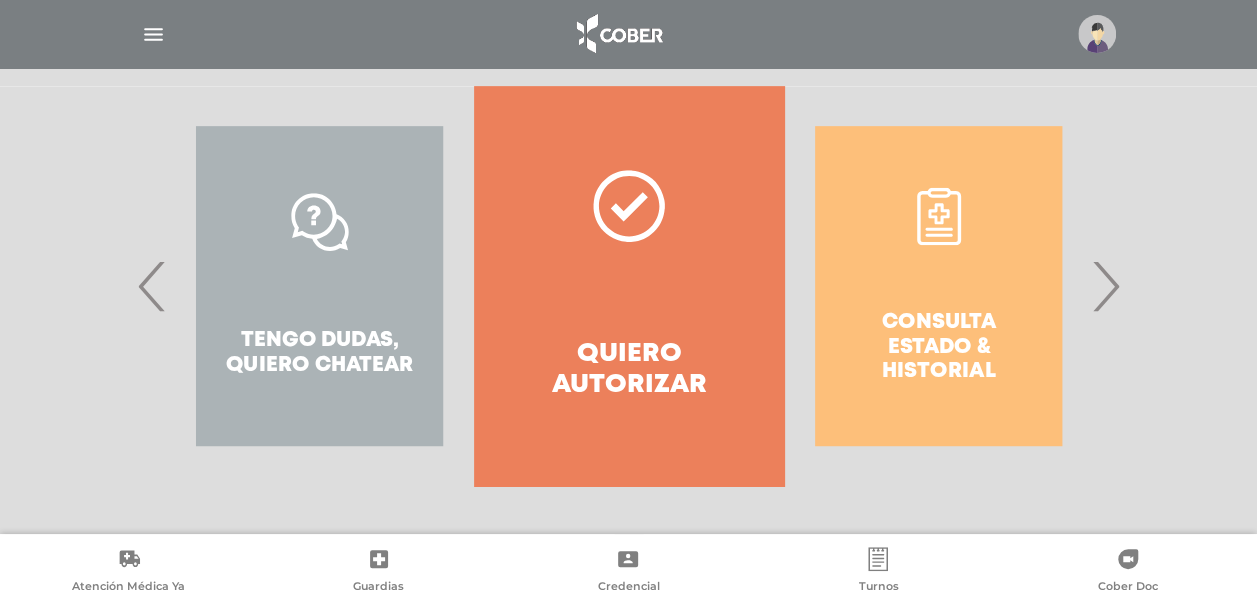 click on "Tengo dudas, quiero chatear" at bounding box center [319, 286] 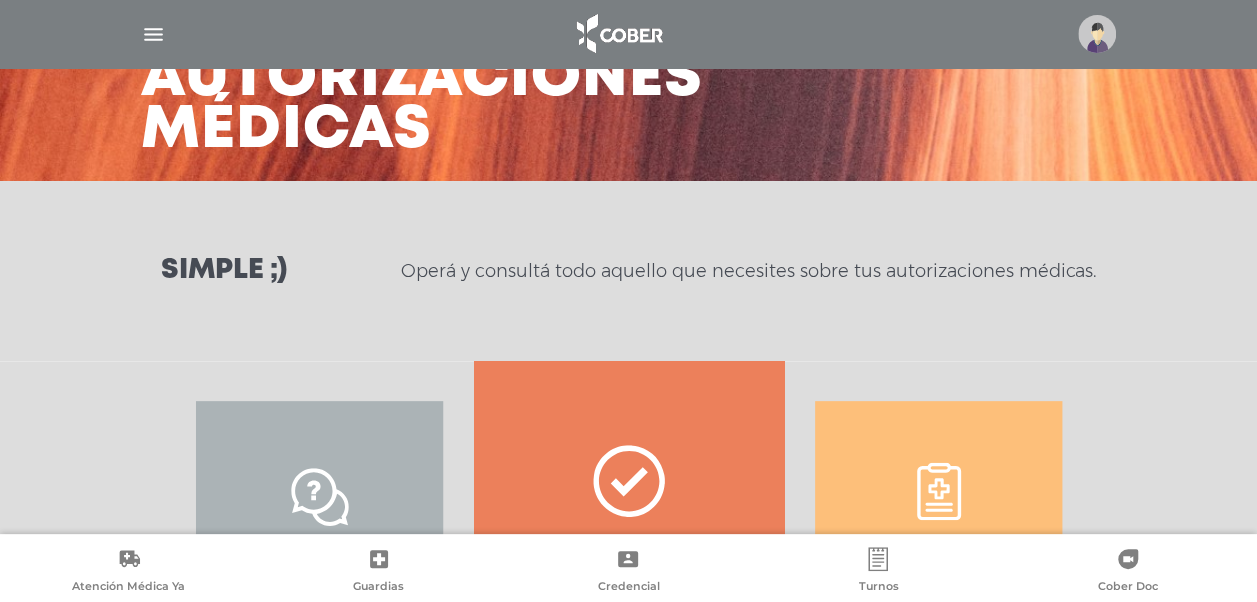 scroll, scrollTop: 0, scrollLeft: 0, axis: both 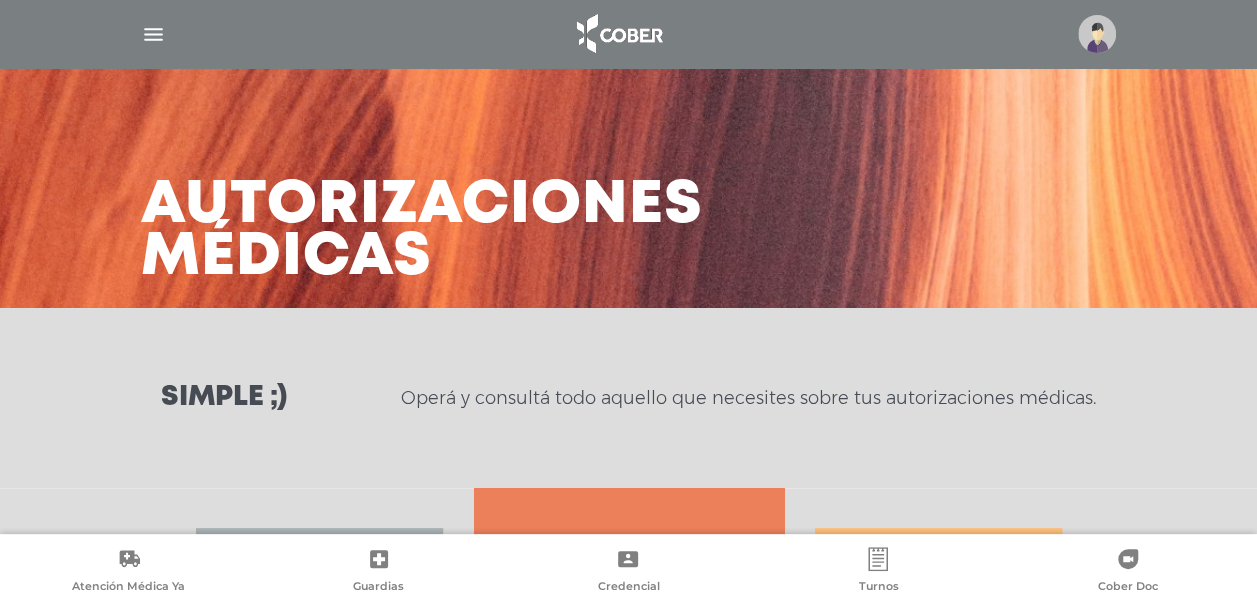 click at bounding box center [1097, 34] 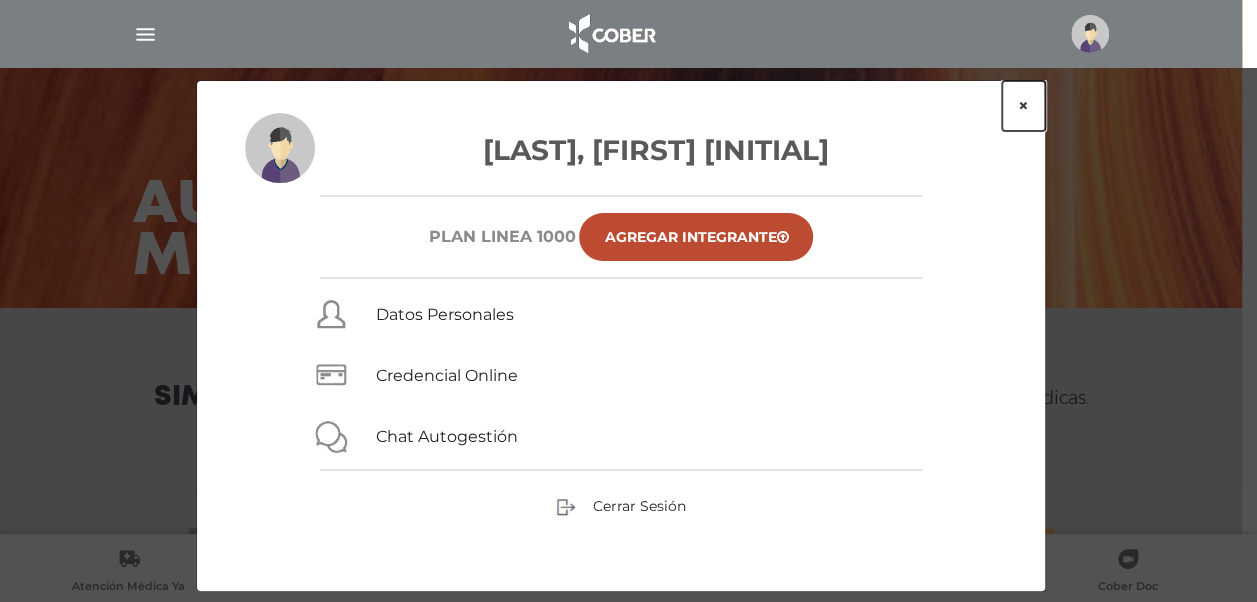 click on "×" at bounding box center (1023, 106) 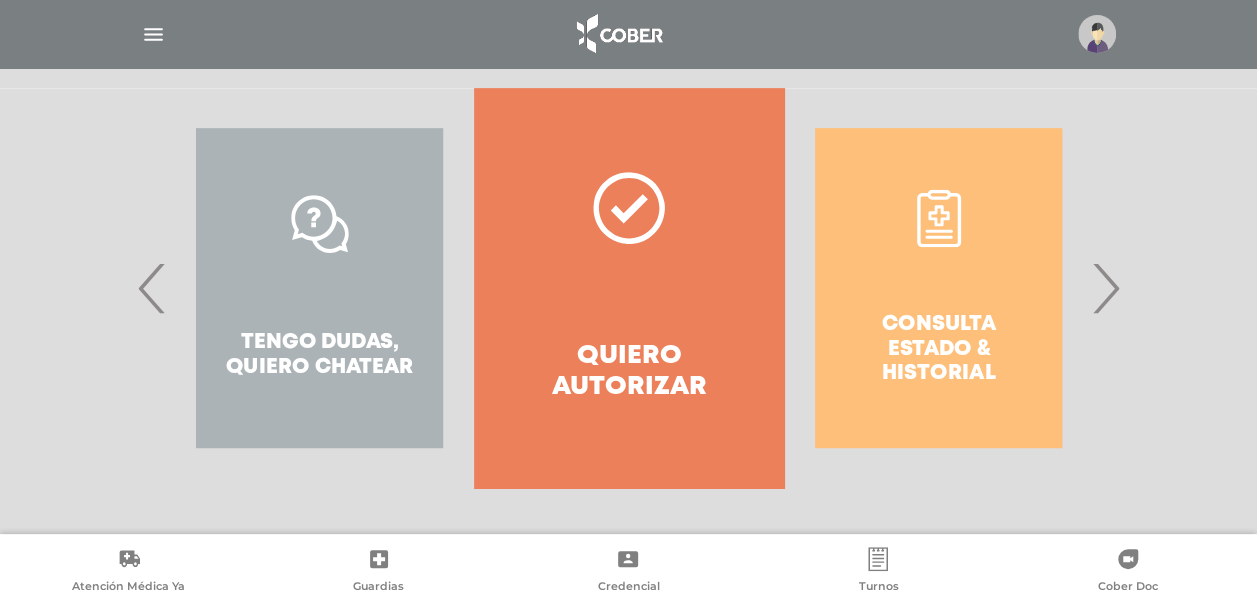 scroll, scrollTop: 402, scrollLeft: 0, axis: vertical 